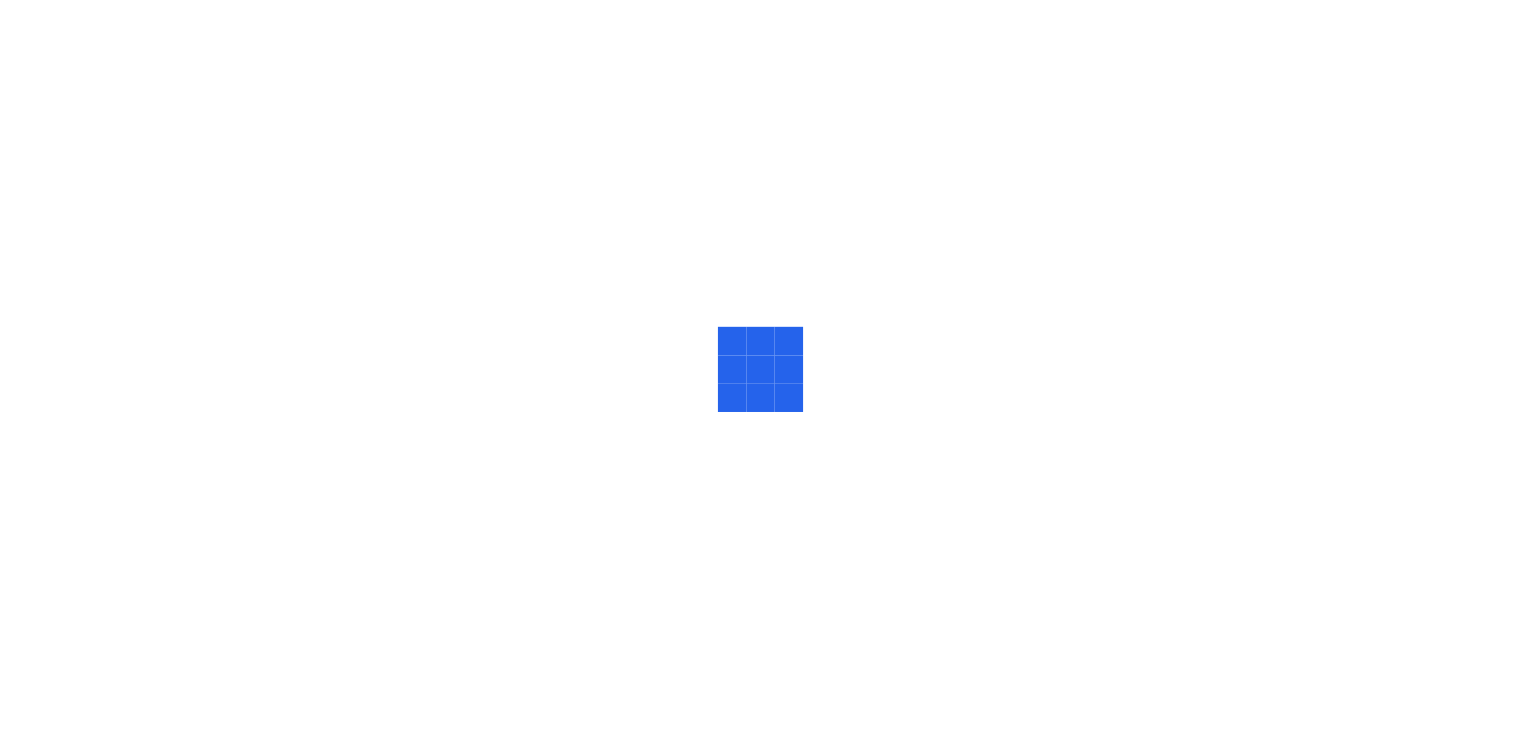 scroll, scrollTop: 0, scrollLeft: 0, axis: both 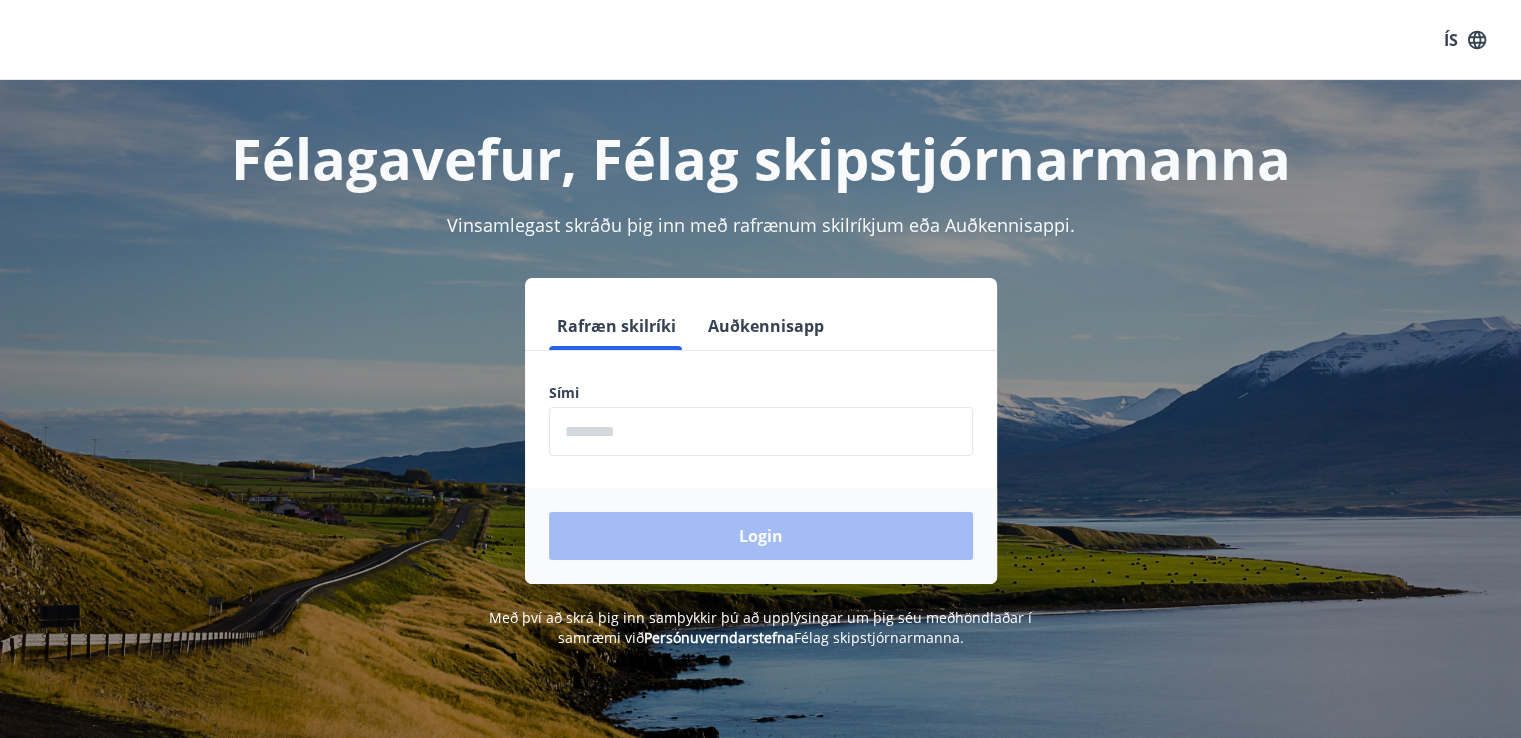 click at bounding box center (761, 431) 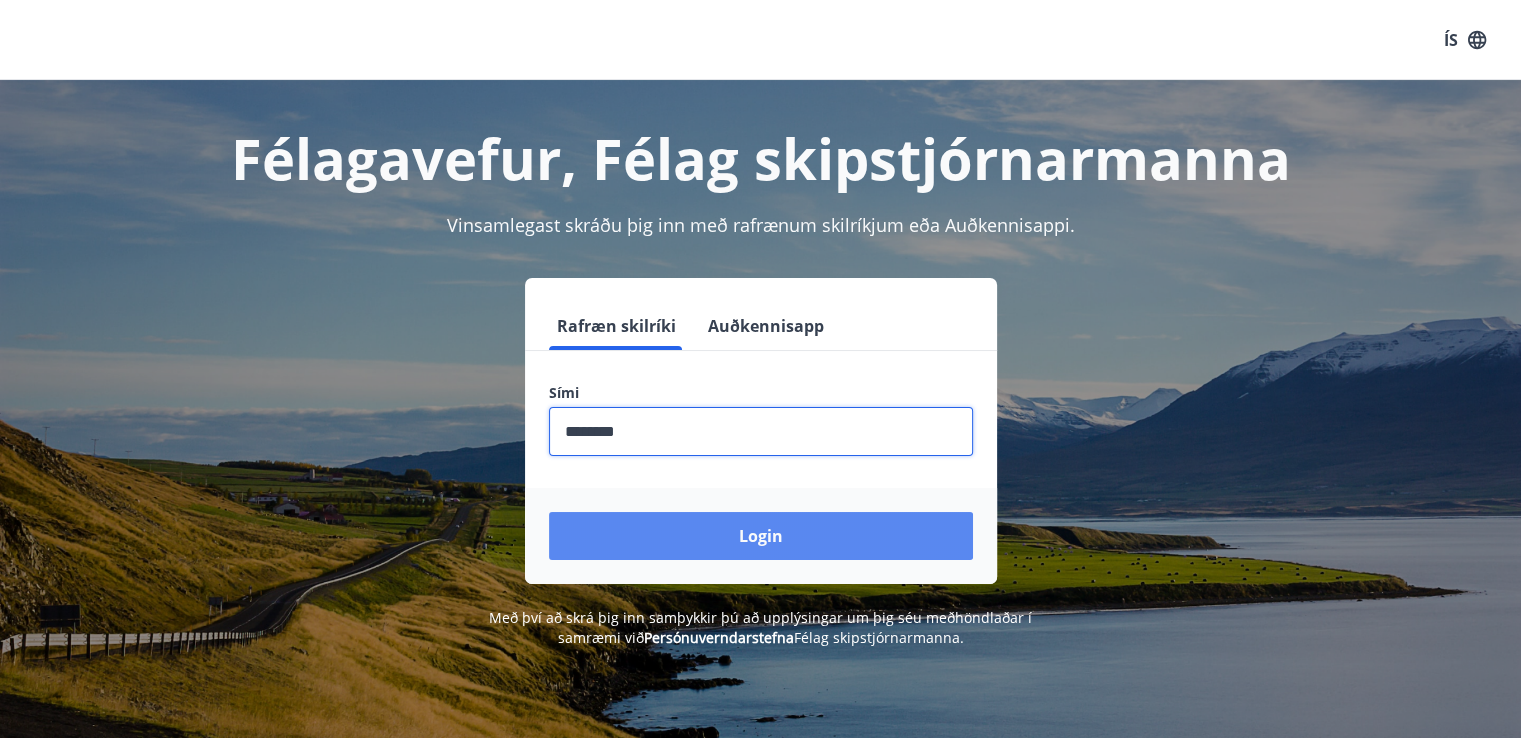 type on "********" 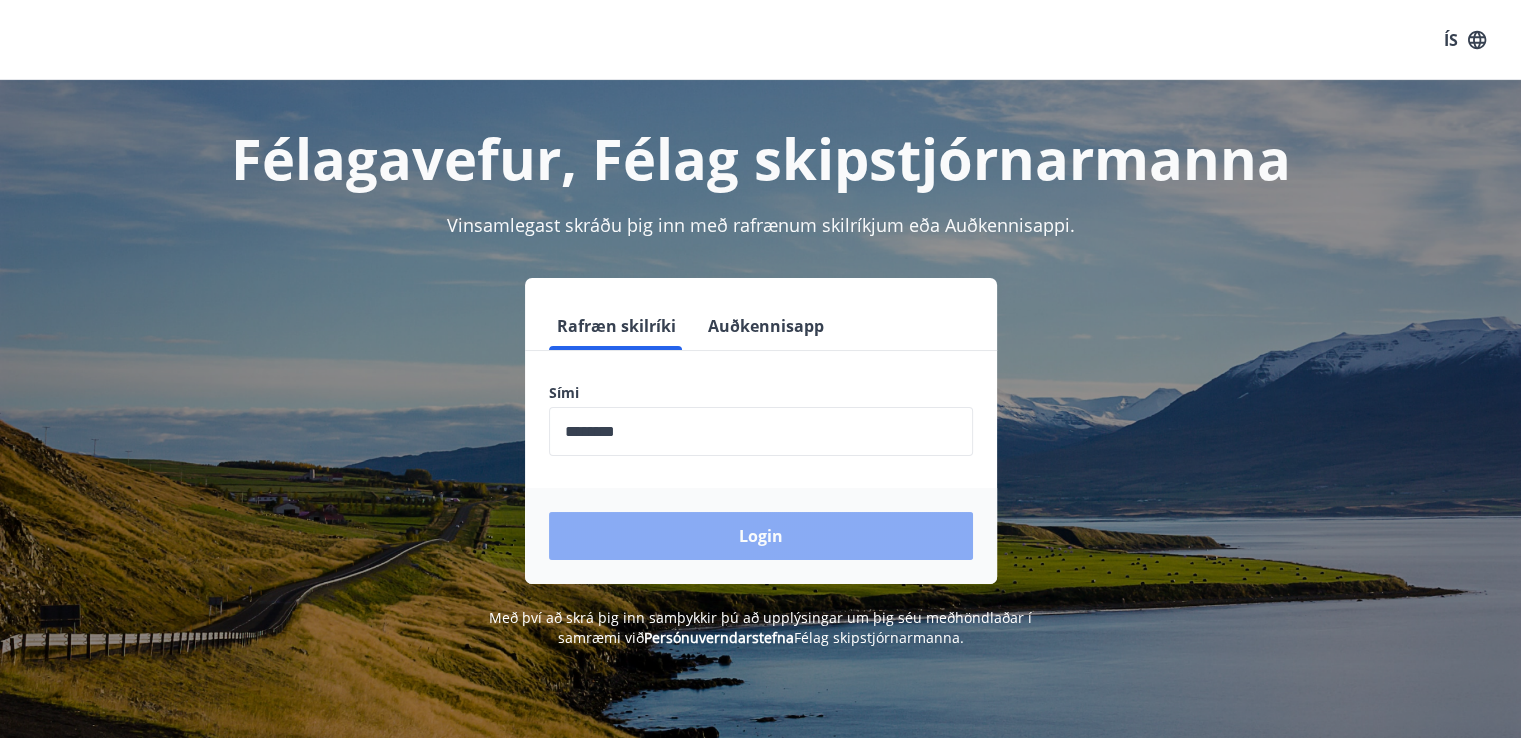 click on "Login" at bounding box center [761, 536] 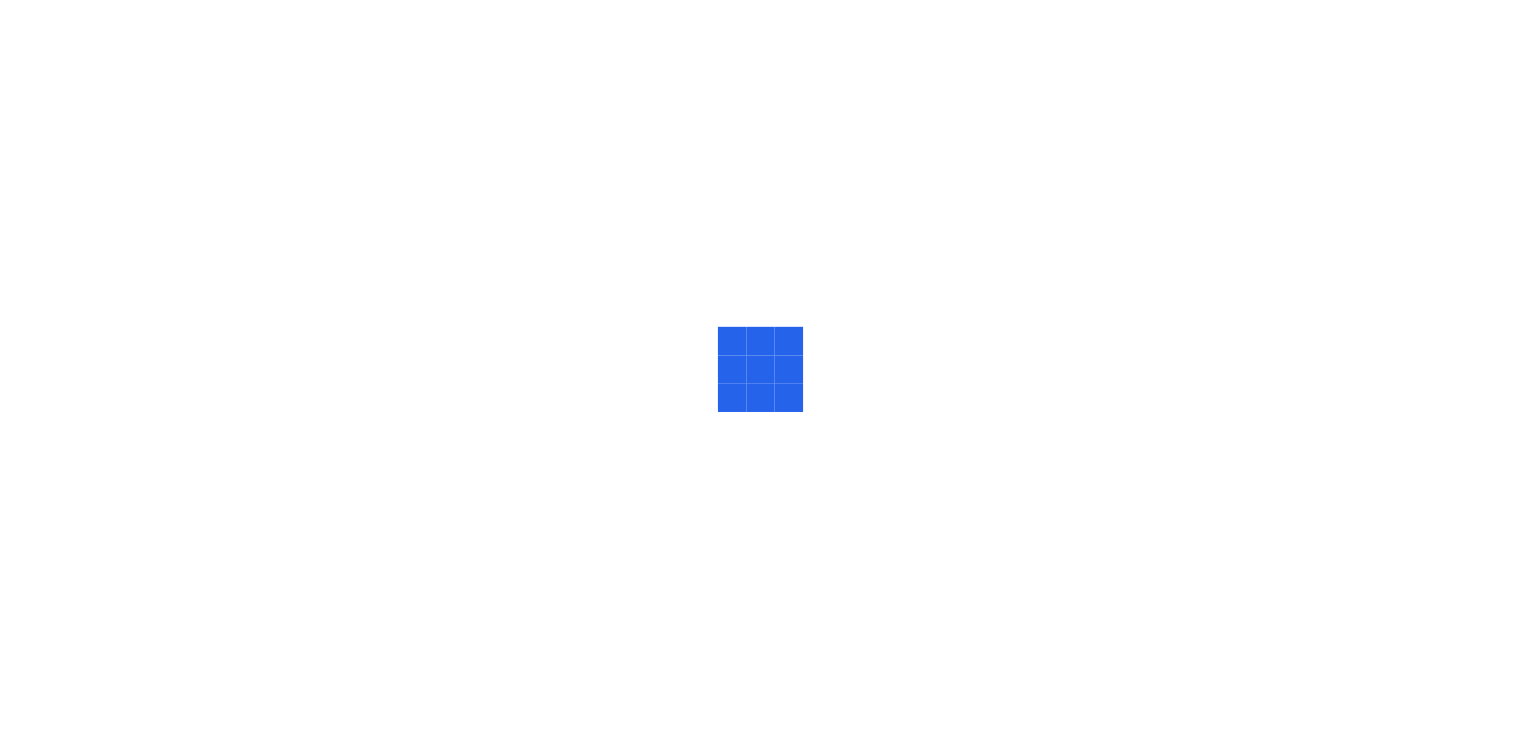 scroll, scrollTop: 0, scrollLeft: 0, axis: both 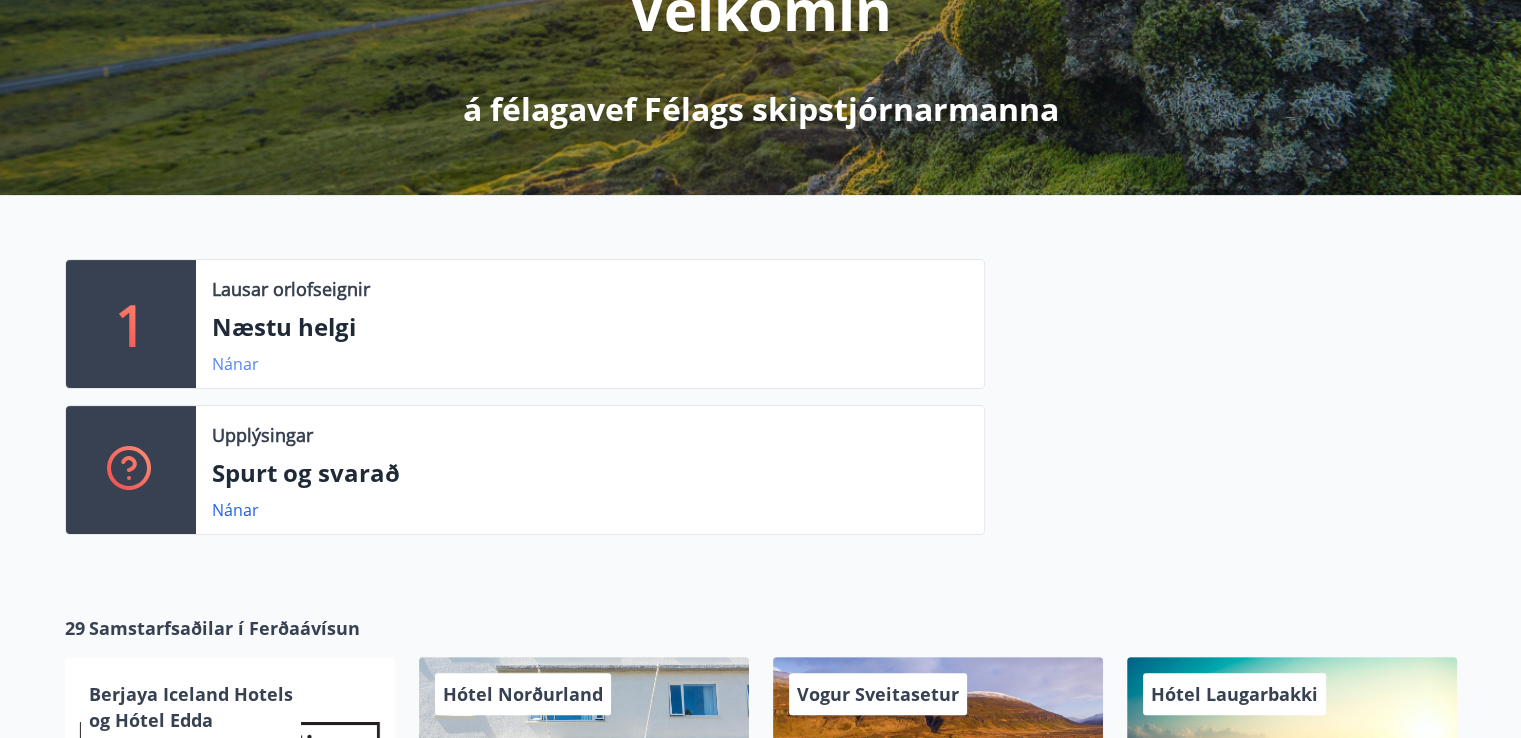 click on "Nánar" at bounding box center [235, 364] 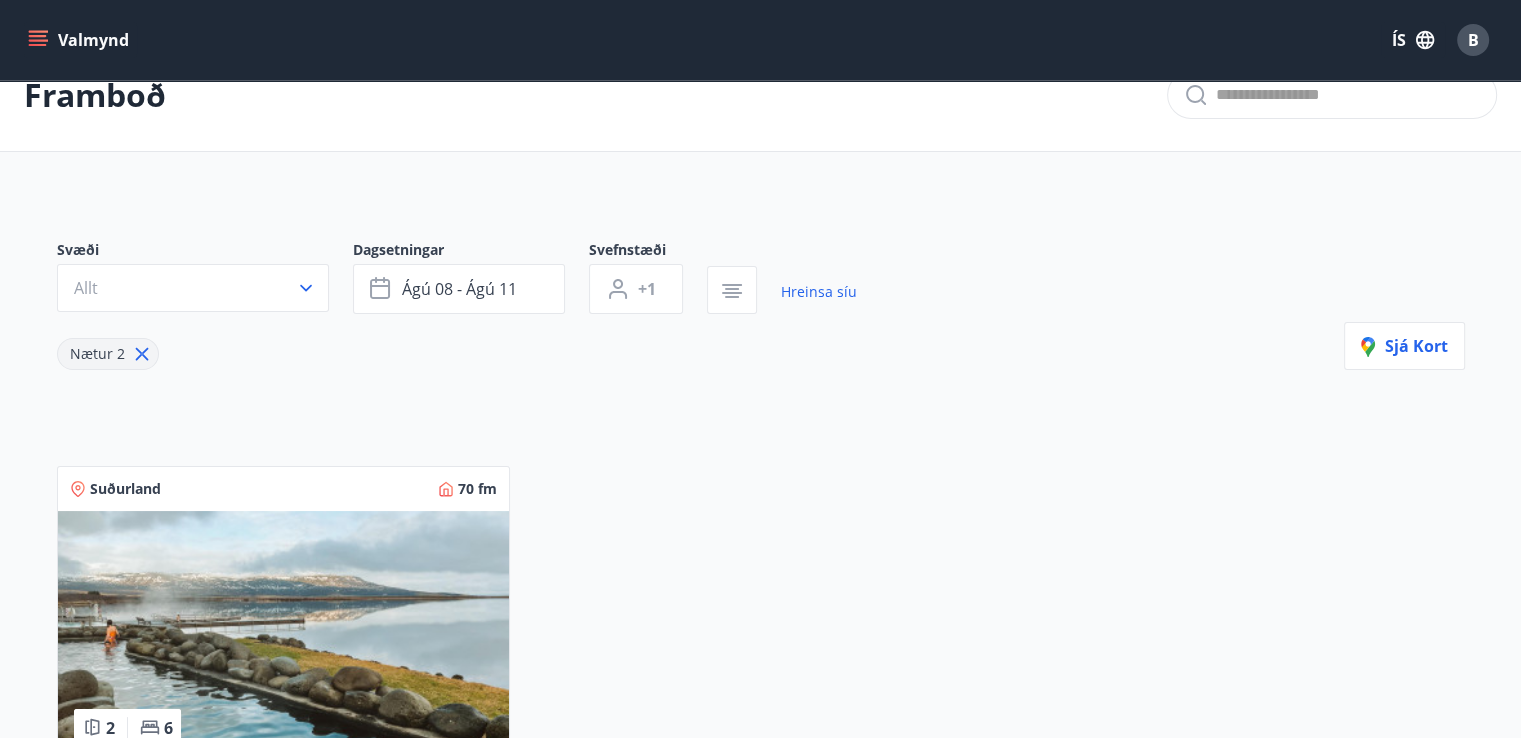scroll, scrollTop: 0, scrollLeft: 0, axis: both 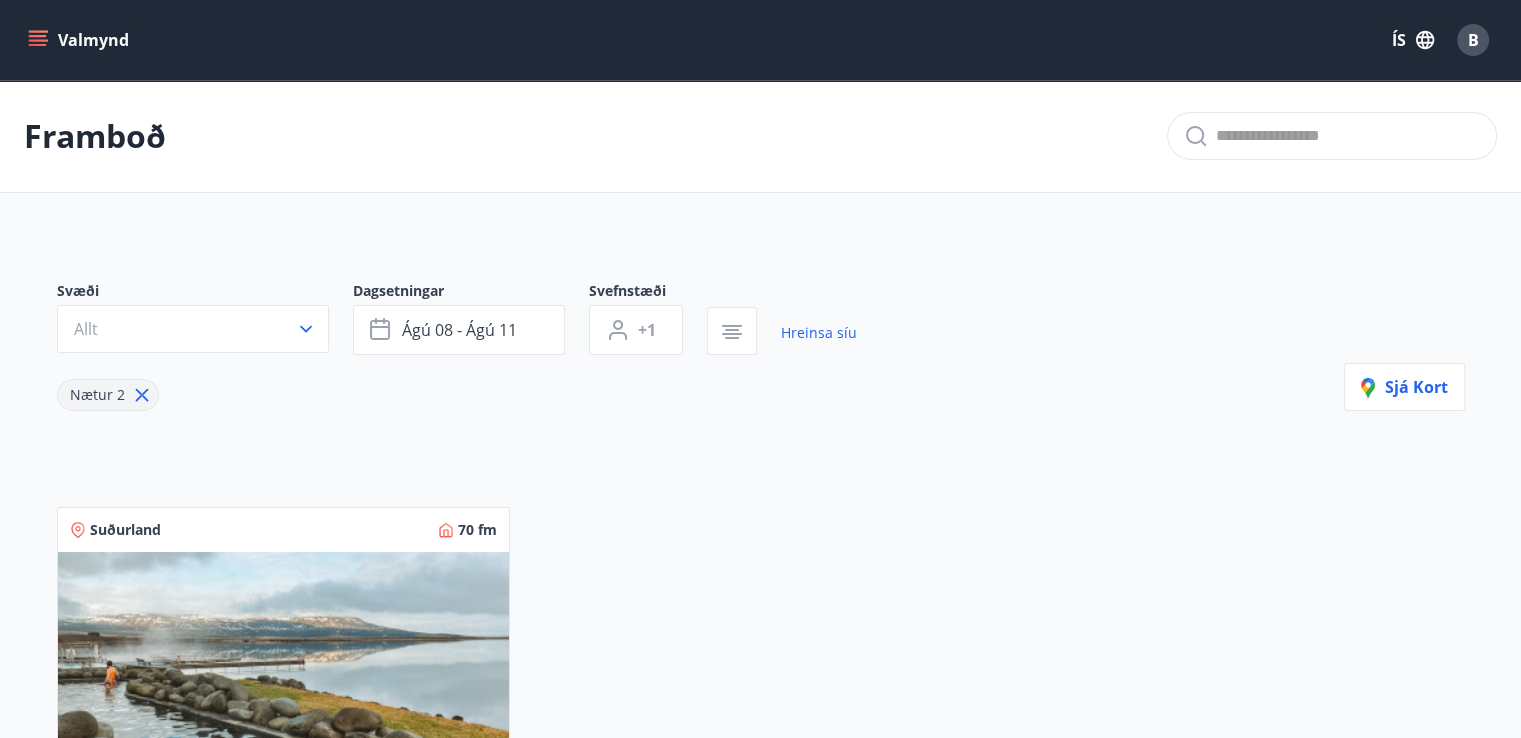 click on "Valmynd" at bounding box center (80, 40) 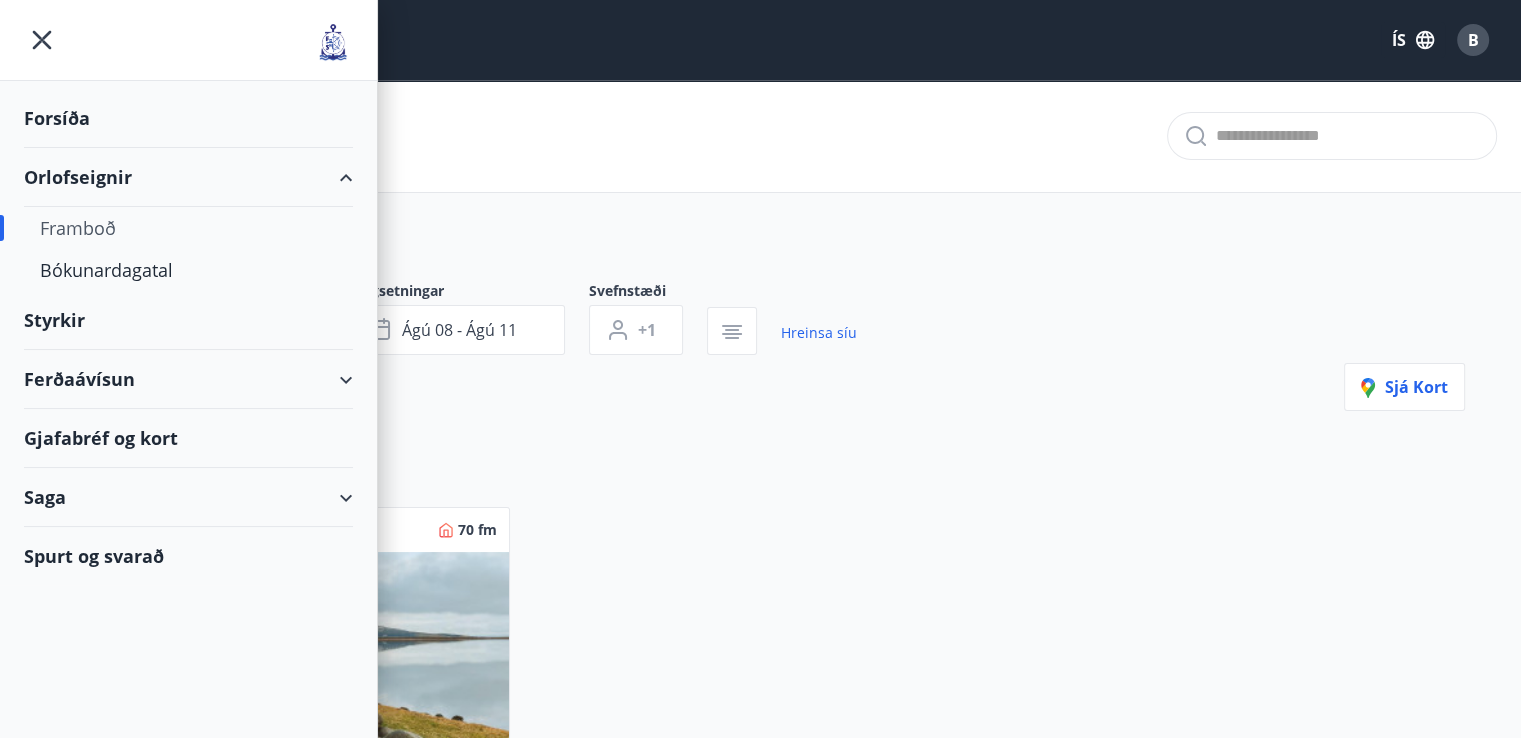 click on "Orlofseignir" at bounding box center (188, 177) 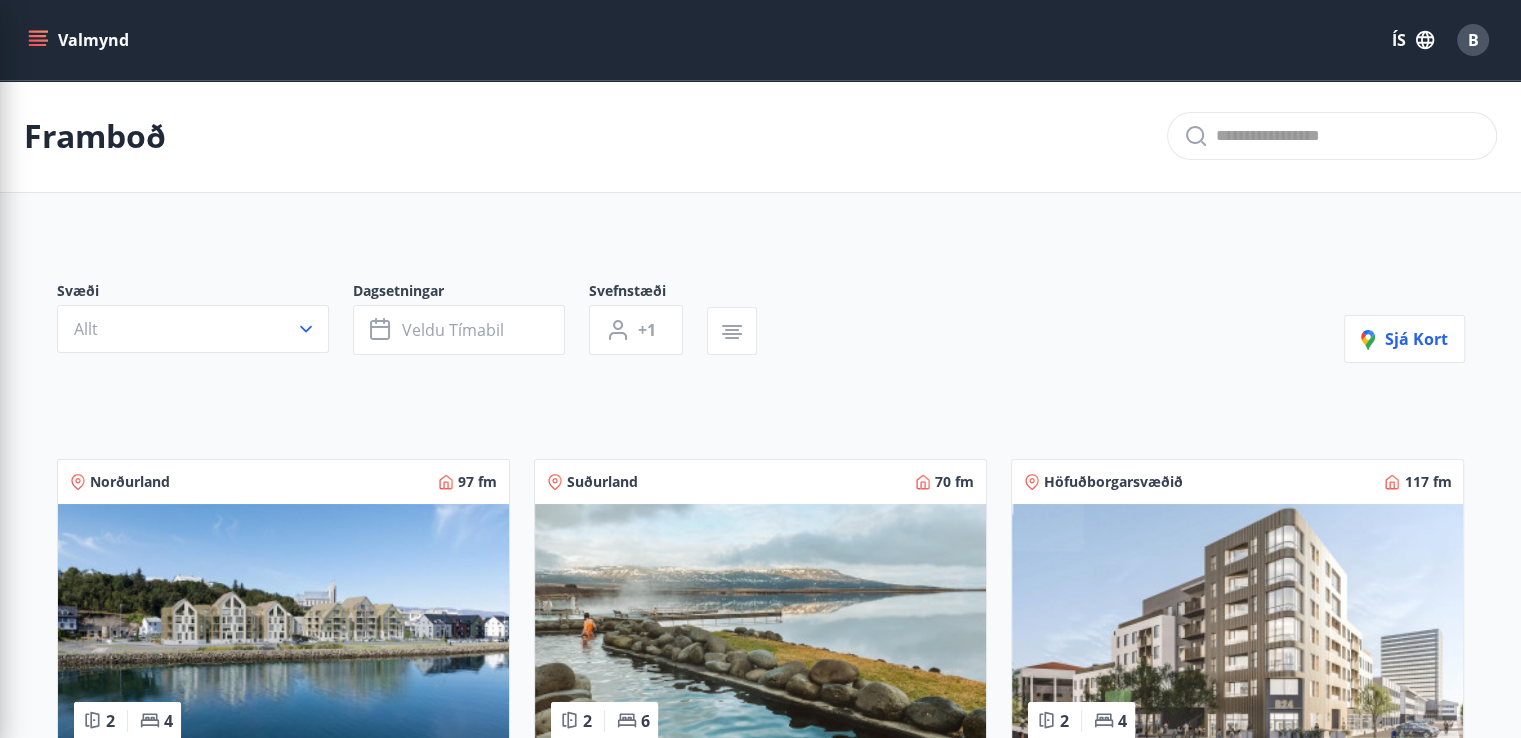 click on "Svæði Allt Dagsetningar Veldu tímabil Svefnstæði +1 Sjá kort Norðurland 97   fm 2 4 [CITY] - [STREET_NAME] [NUMBER], [APARTMENT_NUMBER] Húsið er 97 fm með svefn aðstöðu fyrir 4 Nánar Suðurland 70   fm 2 6 Brekkuskógur Orlofshús í Brekkuskógi, Biskupstungum um 15 km frá Laugarvatni. Nánar Höfuðborgarsvæðið 117   fm 2 4 [CITY] [POSTAL_CODE] - [STREET_NAME] [NUMBER], [APARTMENT_NUMBER] Íbúð 413: Rúmgóð 2ja svefnherbergja íbúð á 4. hæð. Íbúðin er skráð 117.1 m2. Nánar Höfuðborgarsvæðið 112   fm 2 4 [CITY] [POSTAL_CODE] - [STREET_NAME] [NUMBER], [APARTMENT_NUMBER] Íbúð 217: Rúmgóð 2ja svefnherbergja íbúð á 2. hæð. Nánar Höfuðborgarsvæðið 116   fm 3 6 [CITY] [POSTAL_CODE] - [STREET_NAME] [NUMBER], [APARTMENT_NUMBER] Íbúð 313: Rúmgóð 3ja svefnherbergja íbúð á 3. hæð. Nánar Höfuðborgarsvæðið 117   fm 3 6 [CITY] [POSTAL_CODE] - [STREET_NAME] [NUMBER], [APARTMENT_NUMBER] Íbúð 212: Rúmgóð 3ja svefnherbergja íbúð á 2. hæð. Íbúðin er skráð 117.5 m2. Nánar Vesturland 97   fm 5 7 Skorradalur - Vatnsendahlíð 175 Nánar Höfuðborgarsvæðið 102   fm 3 7 Nánar" at bounding box center (761, 1968) 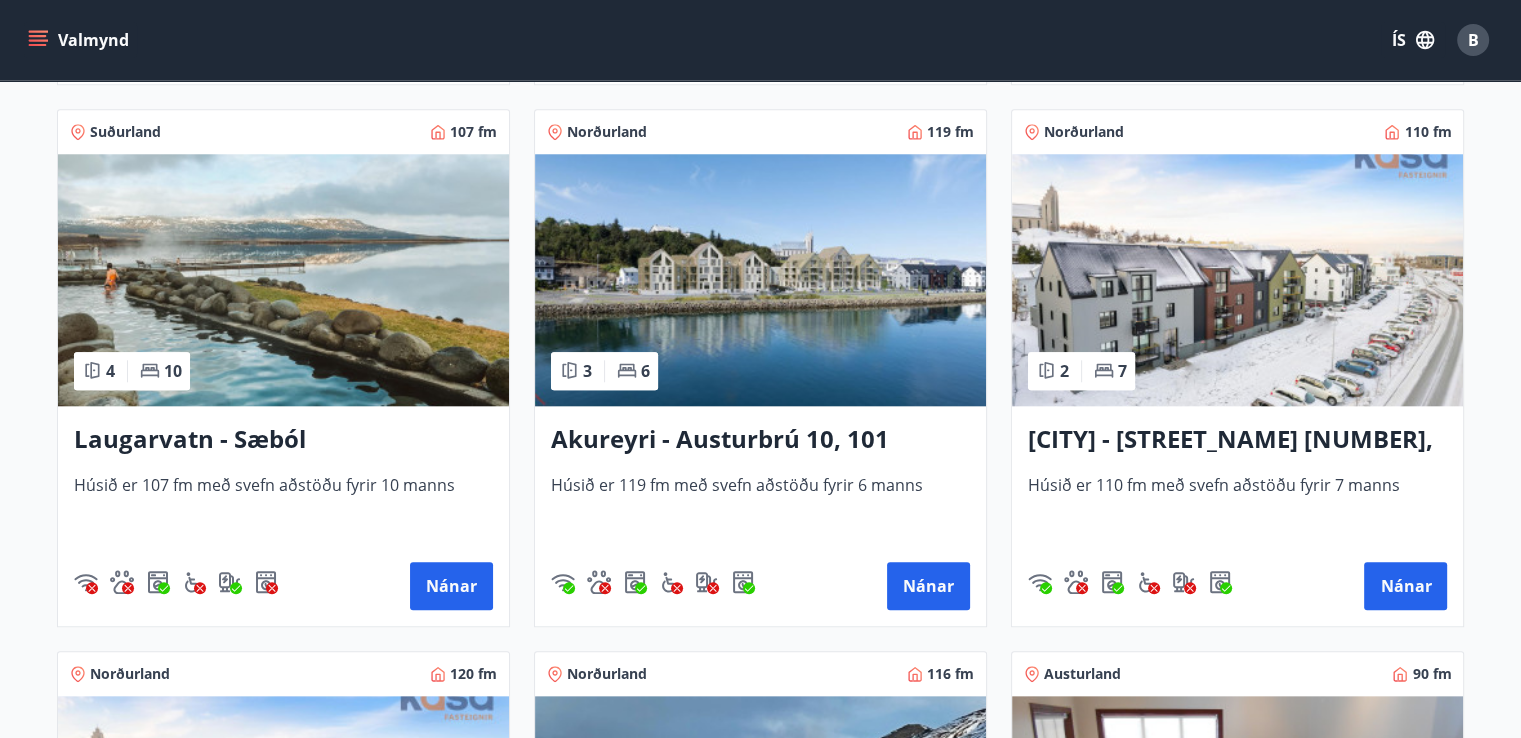 scroll, scrollTop: 2040, scrollLeft: 0, axis: vertical 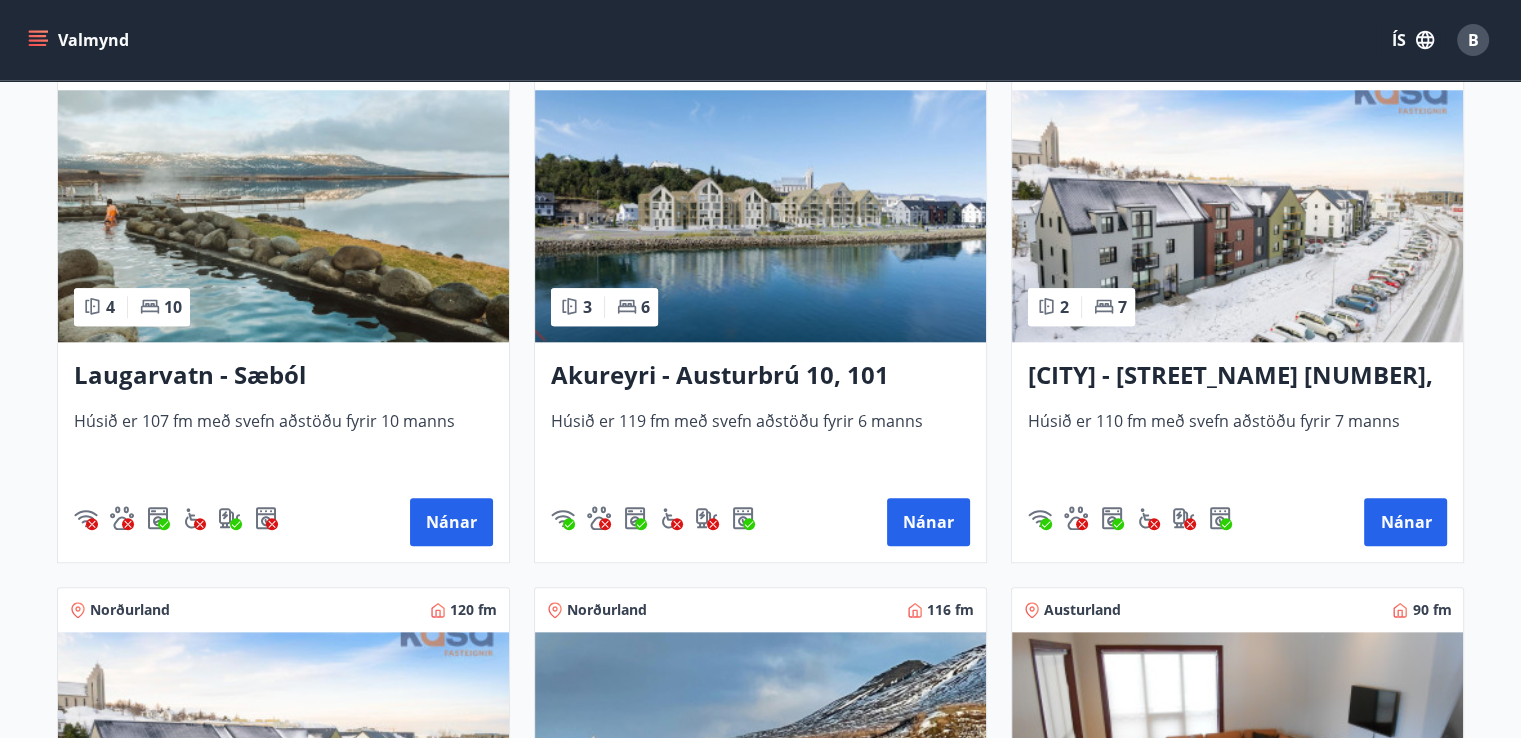 click on "Akureyri - Austurbrú 10, 101" at bounding box center (760, 376) 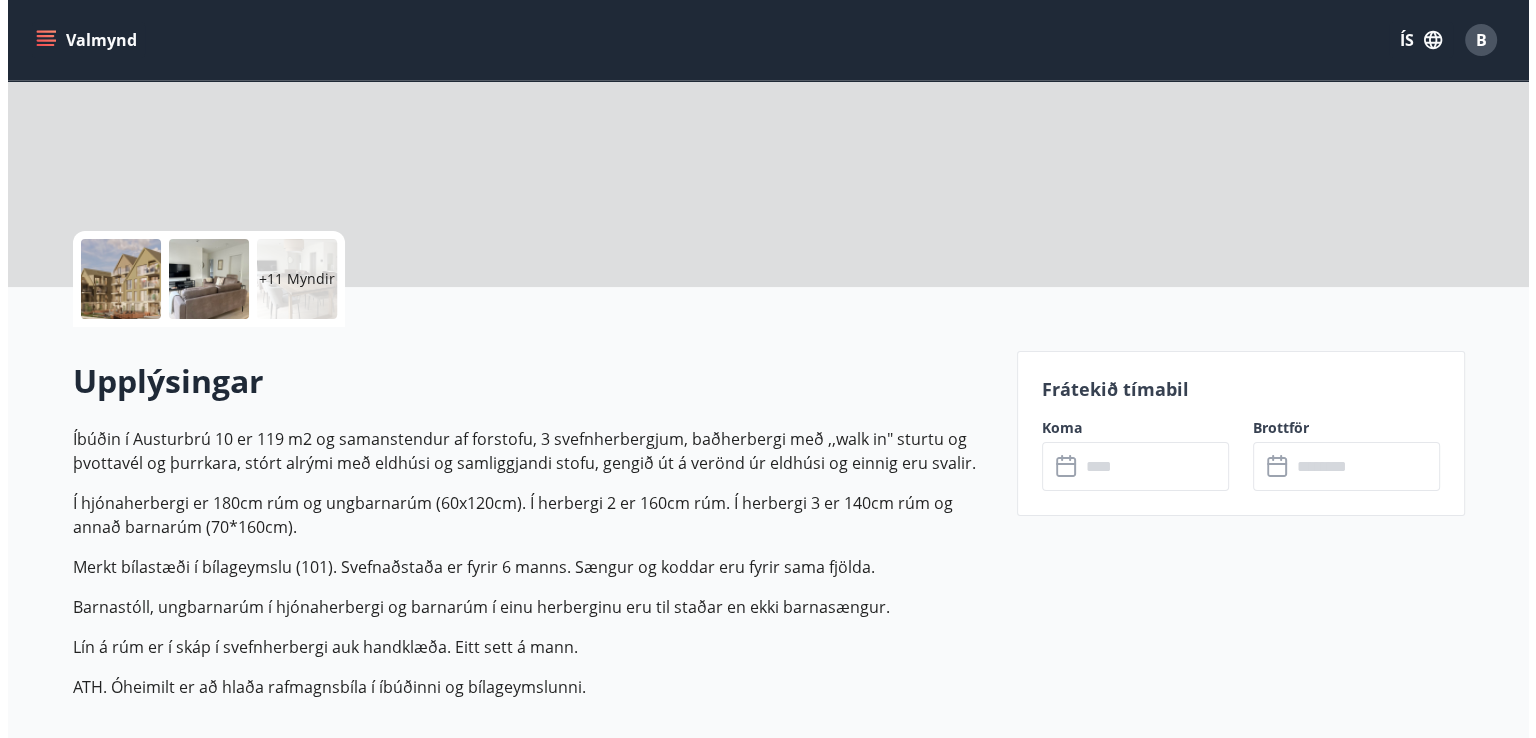 scroll, scrollTop: 0, scrollLeft: 0, axis: both 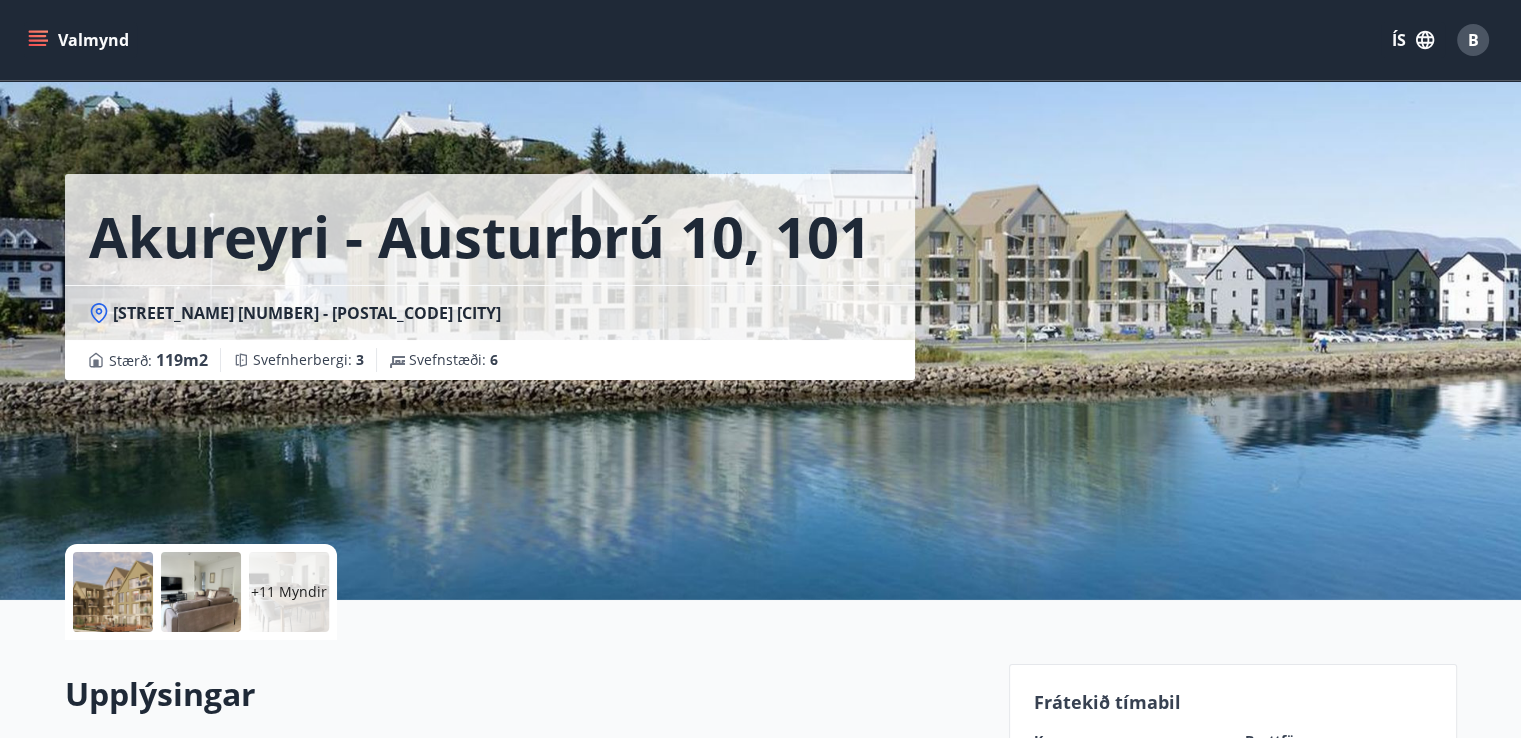 click at bounding box center (113, 592) 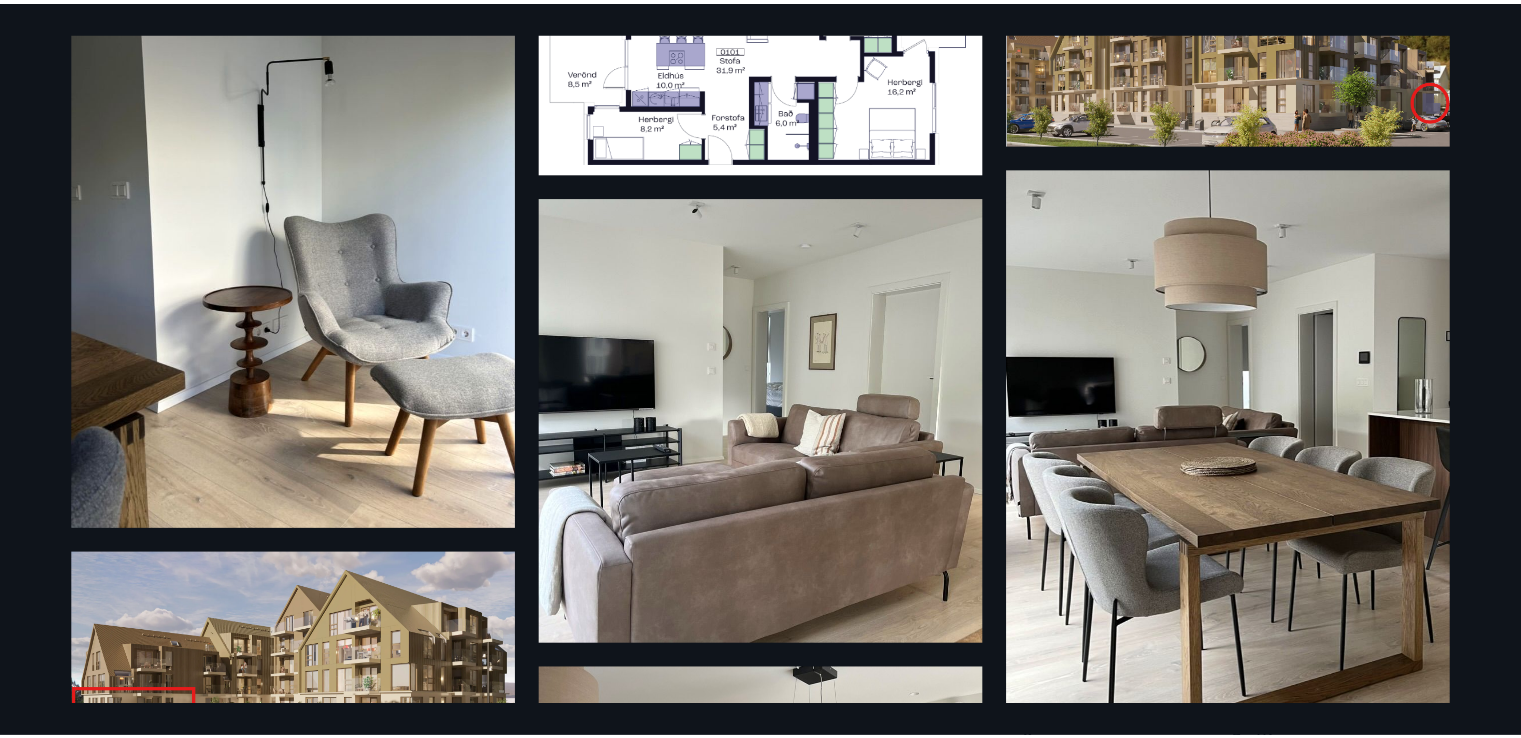 scroll, scrollTop: 0, scrollLeft: 0, axis: both 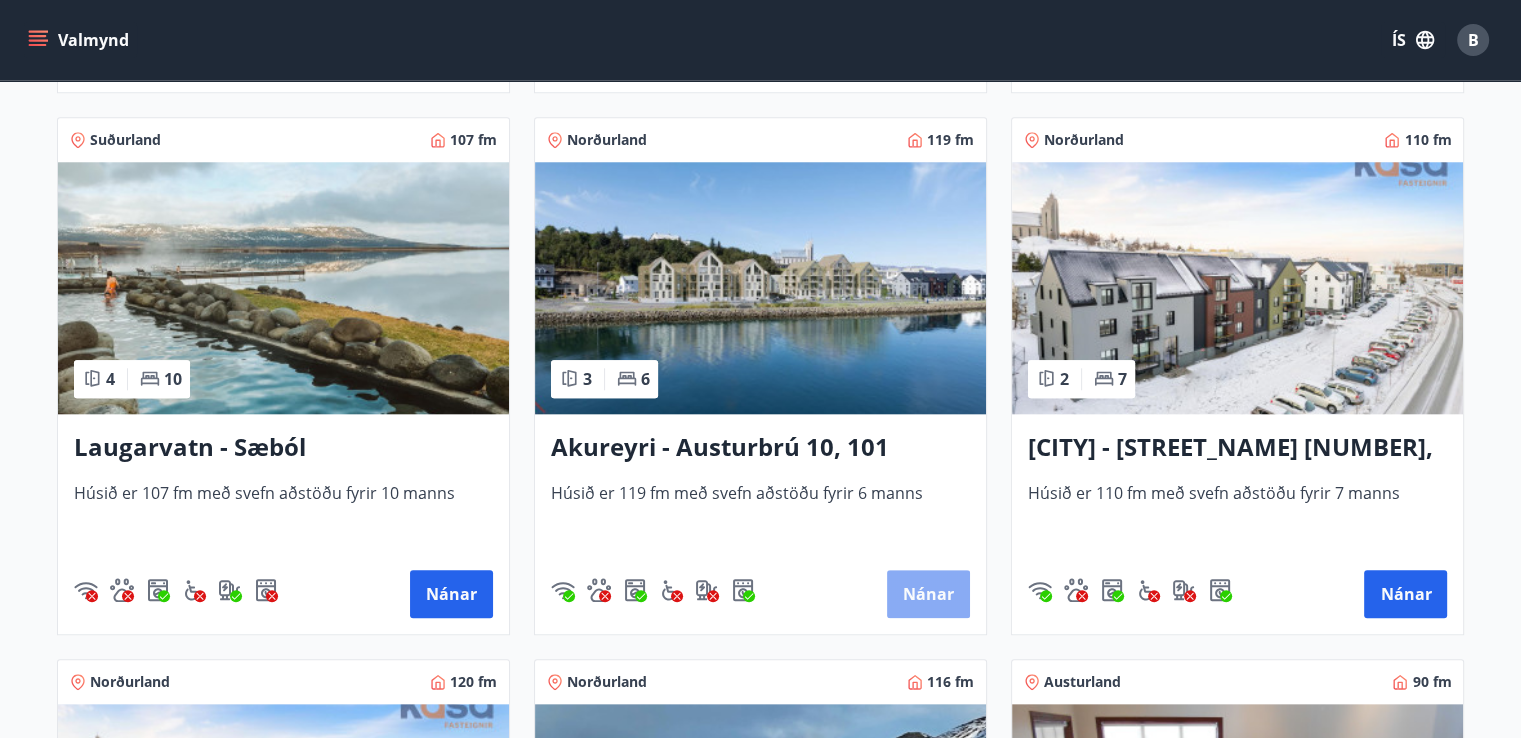 click on "Nánar" at bounding box center (928, 594) 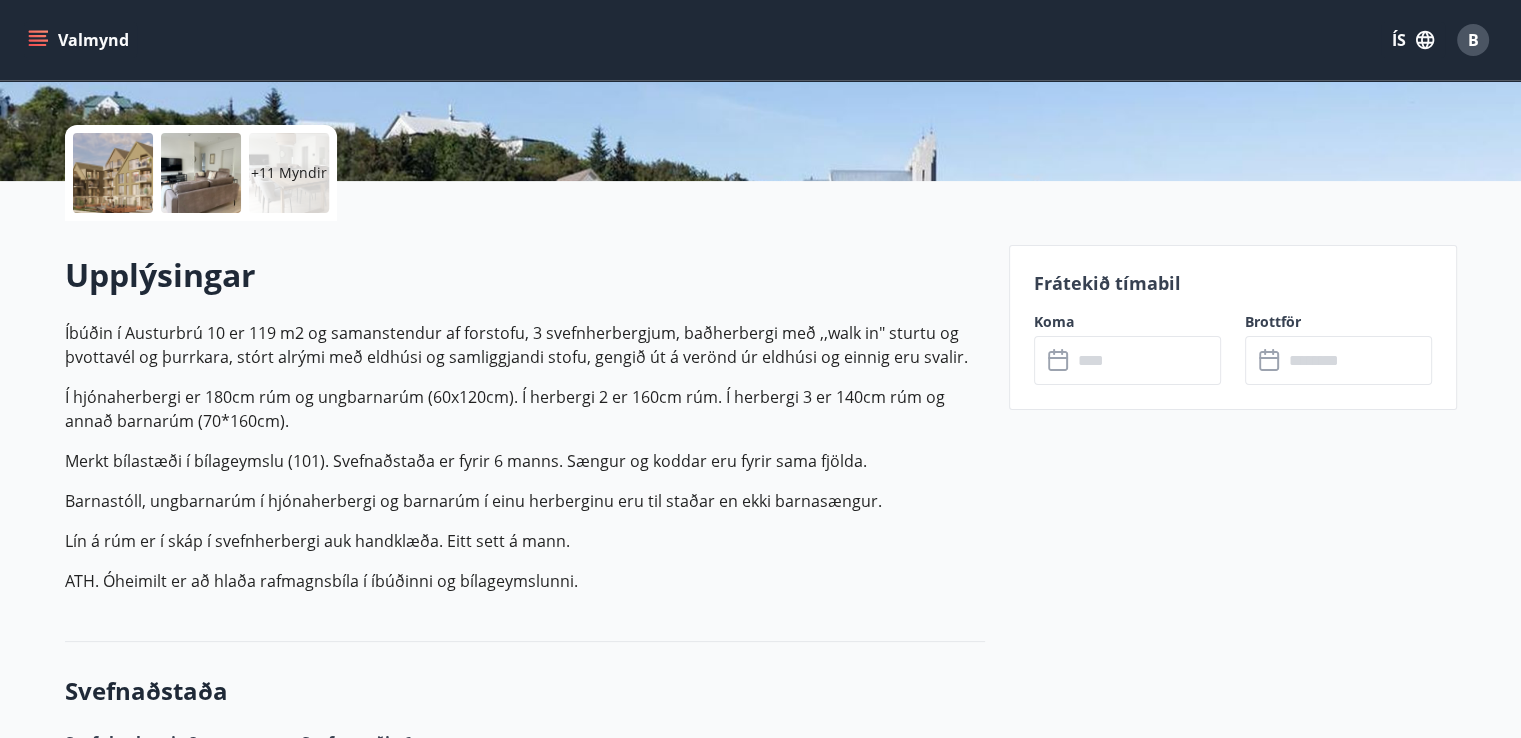 scroll, scrollTop: 420, scrollLeft: 0, axis: vertical 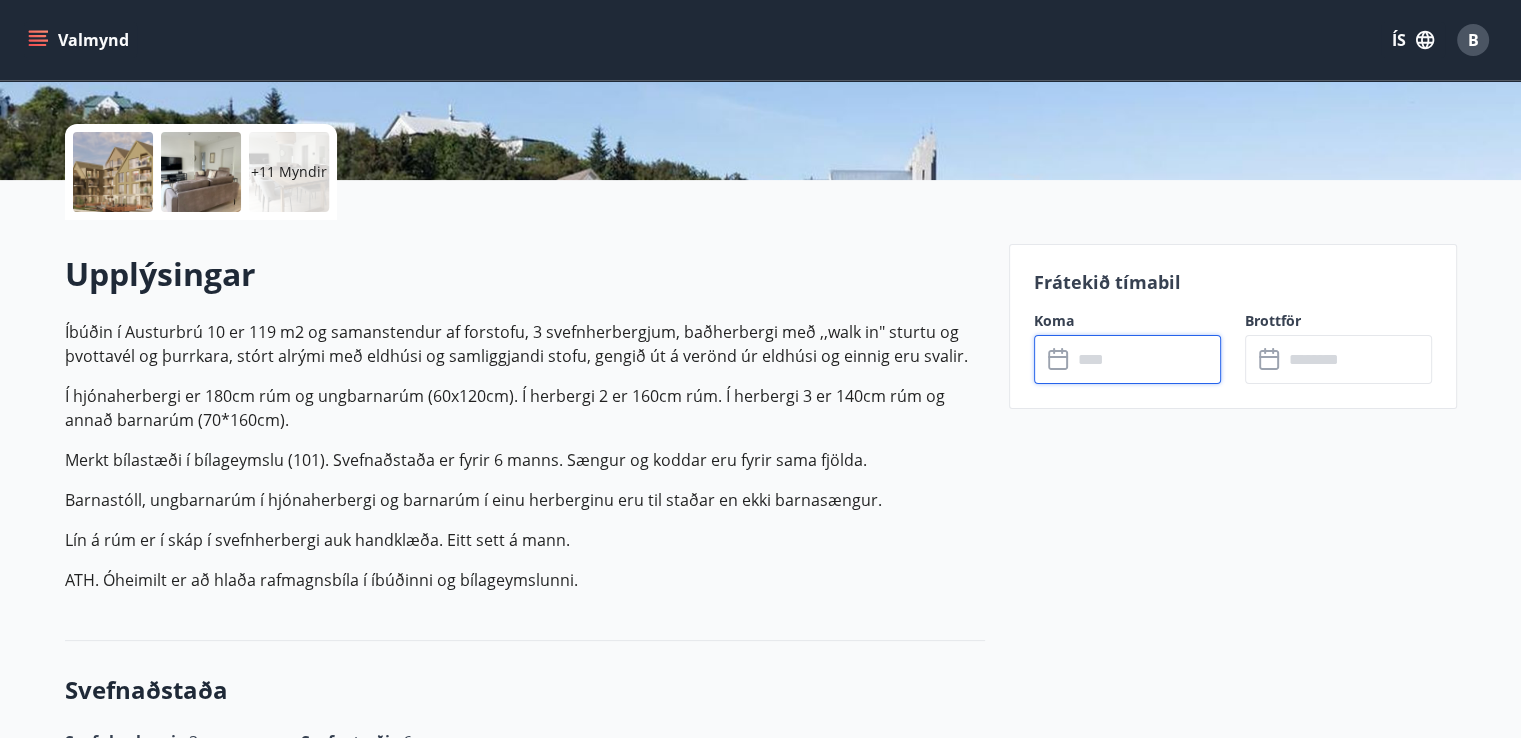 click at bounding box center (1146, 359) 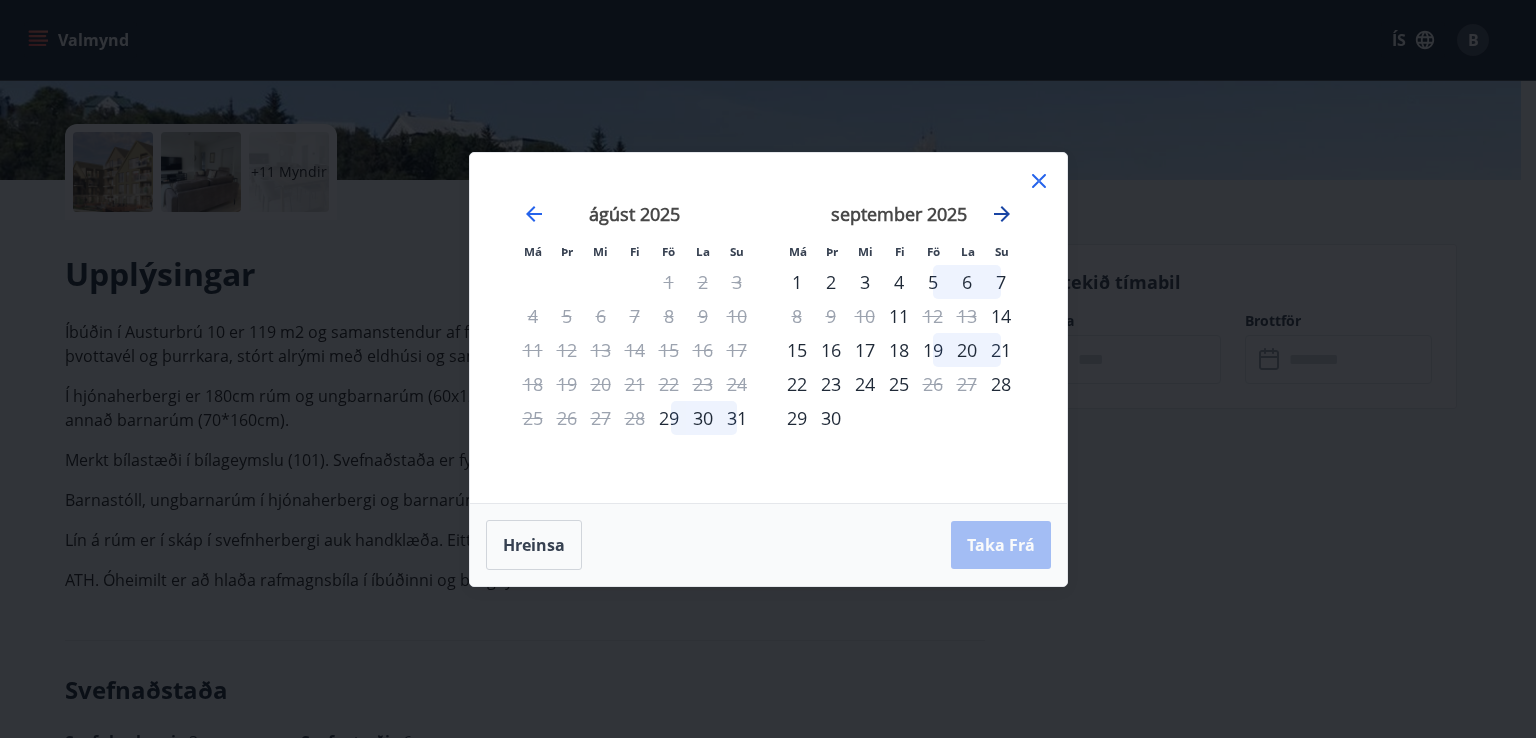 click 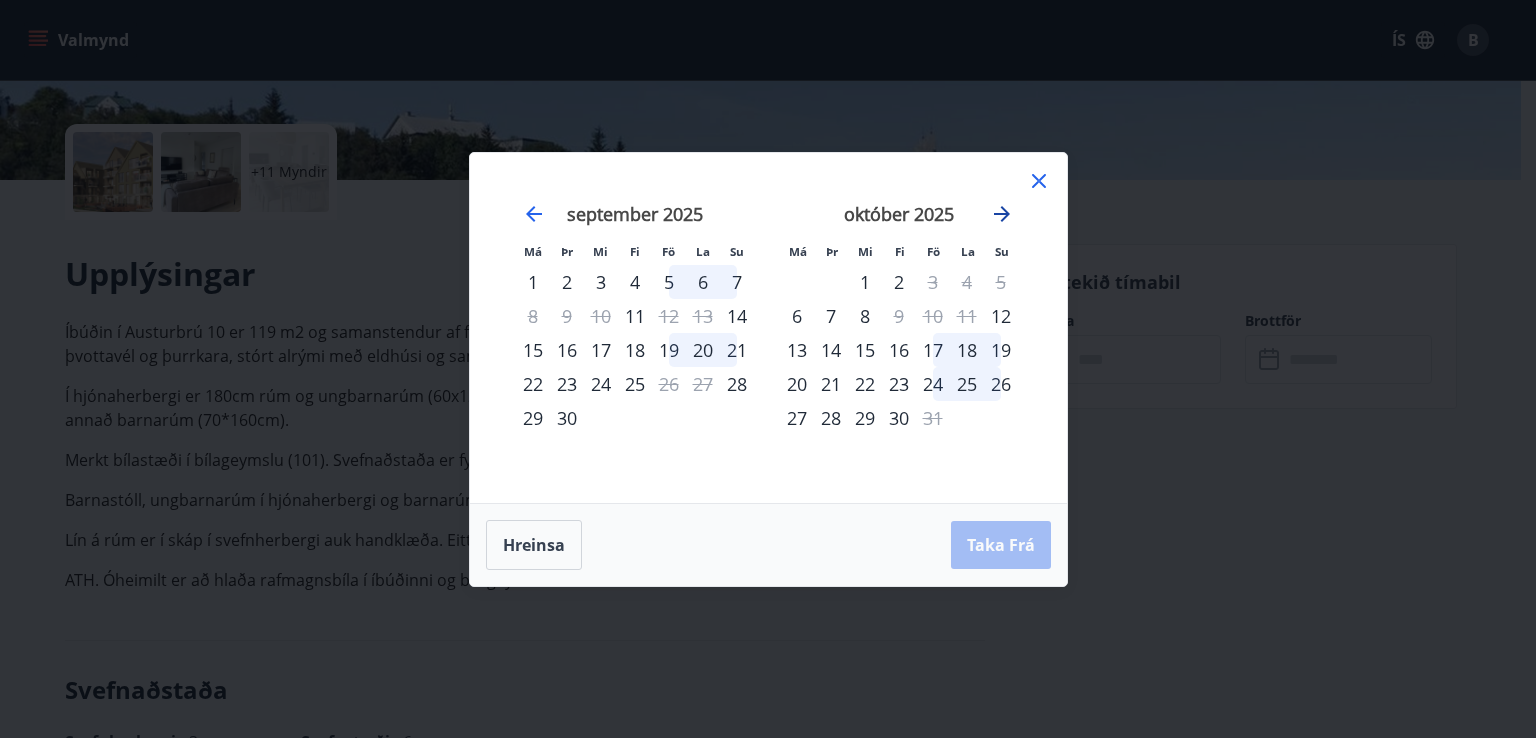 click 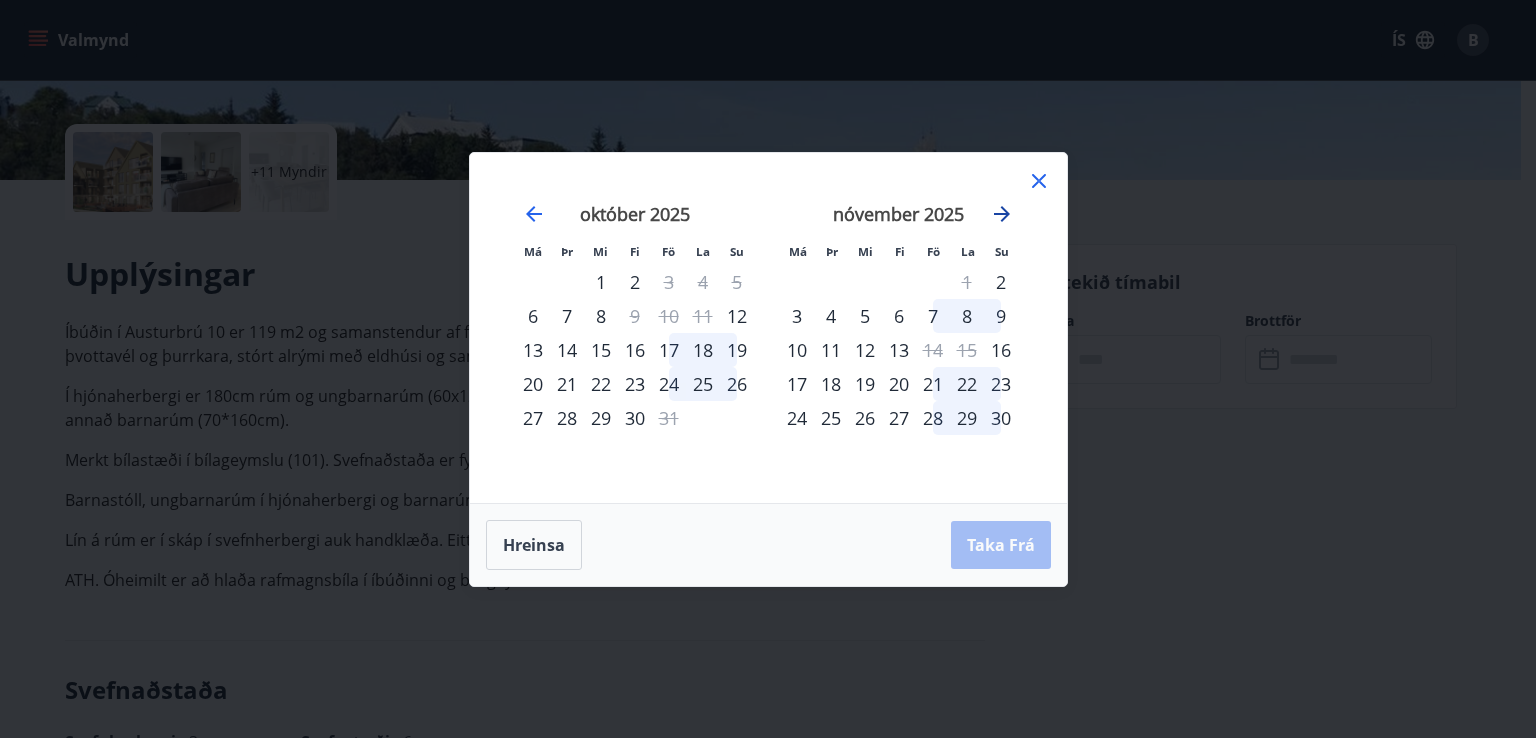 click 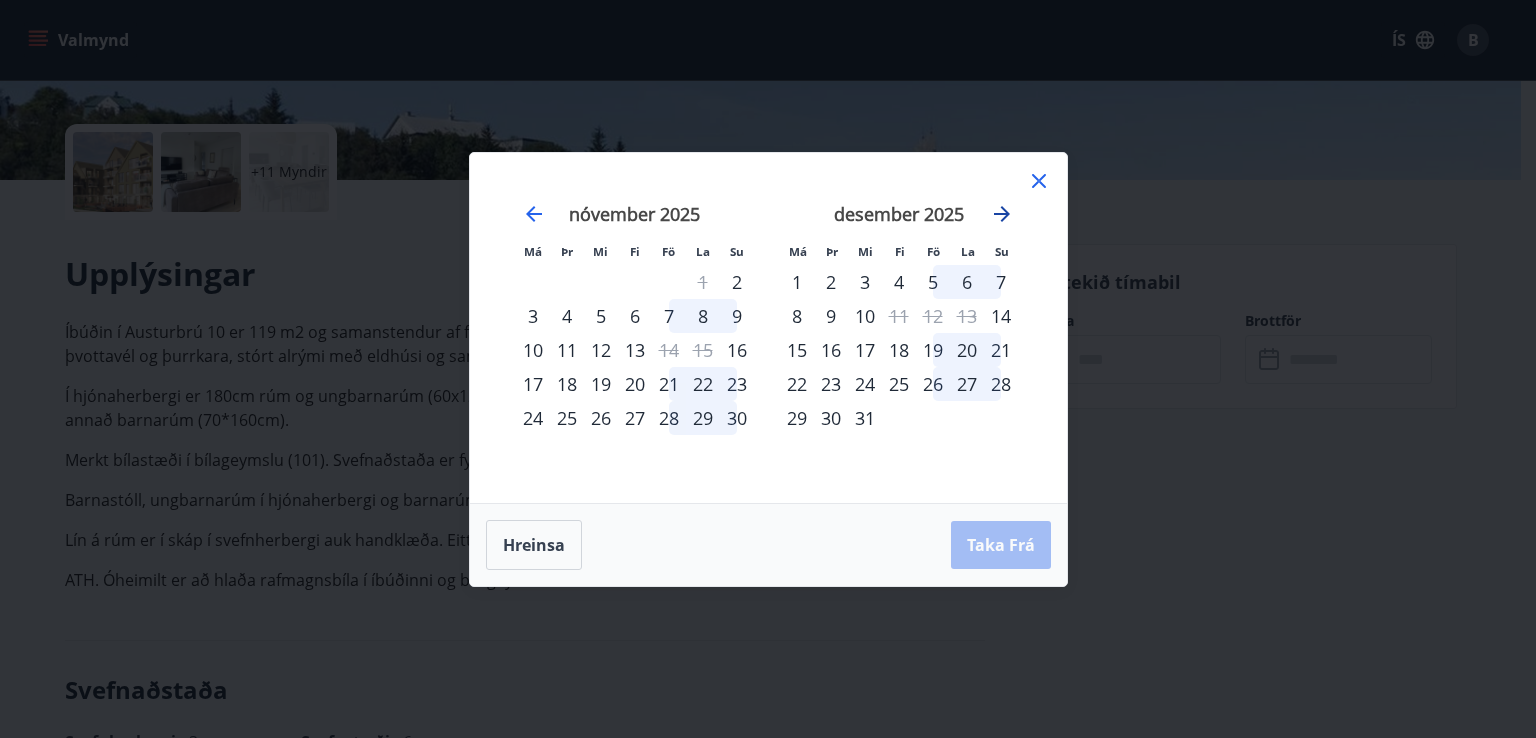 click 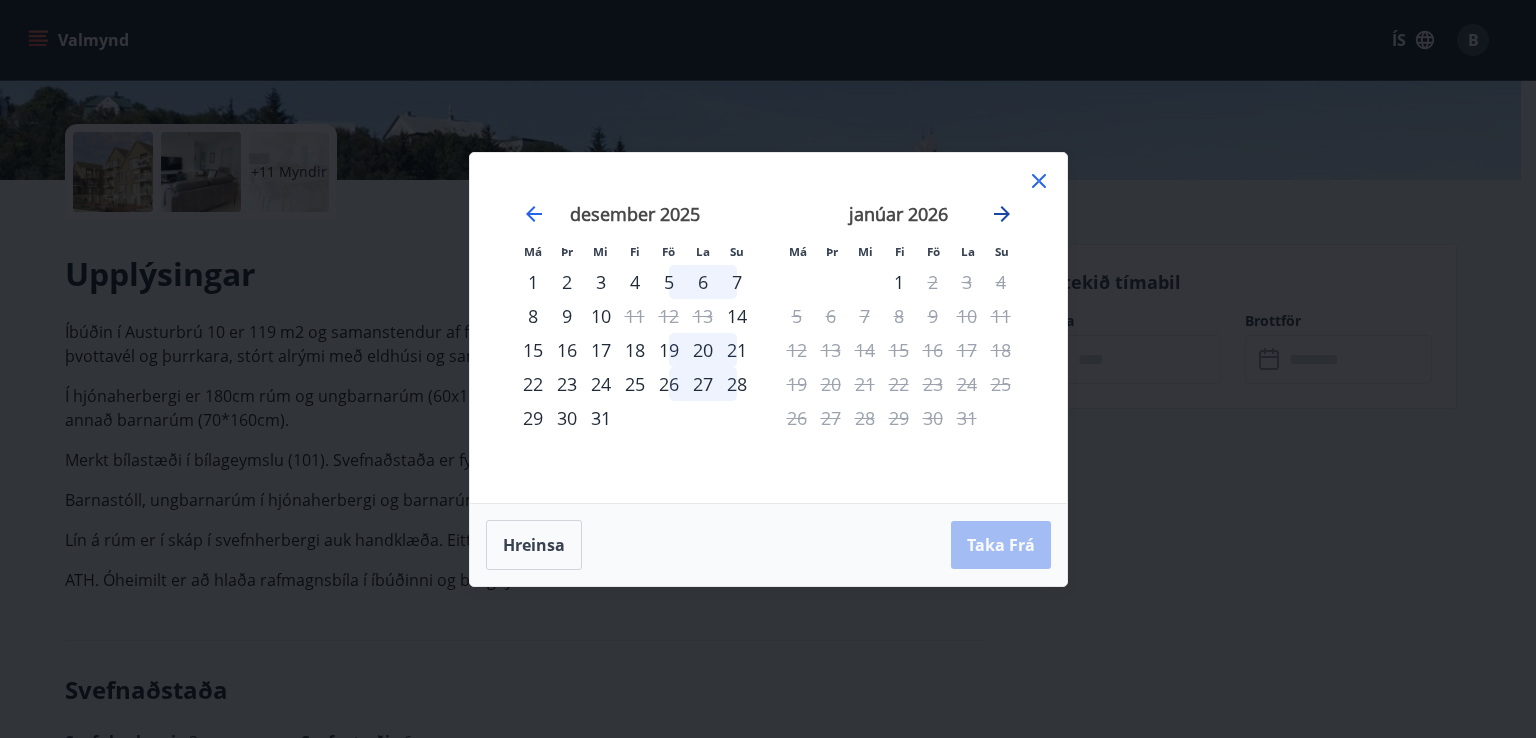 click 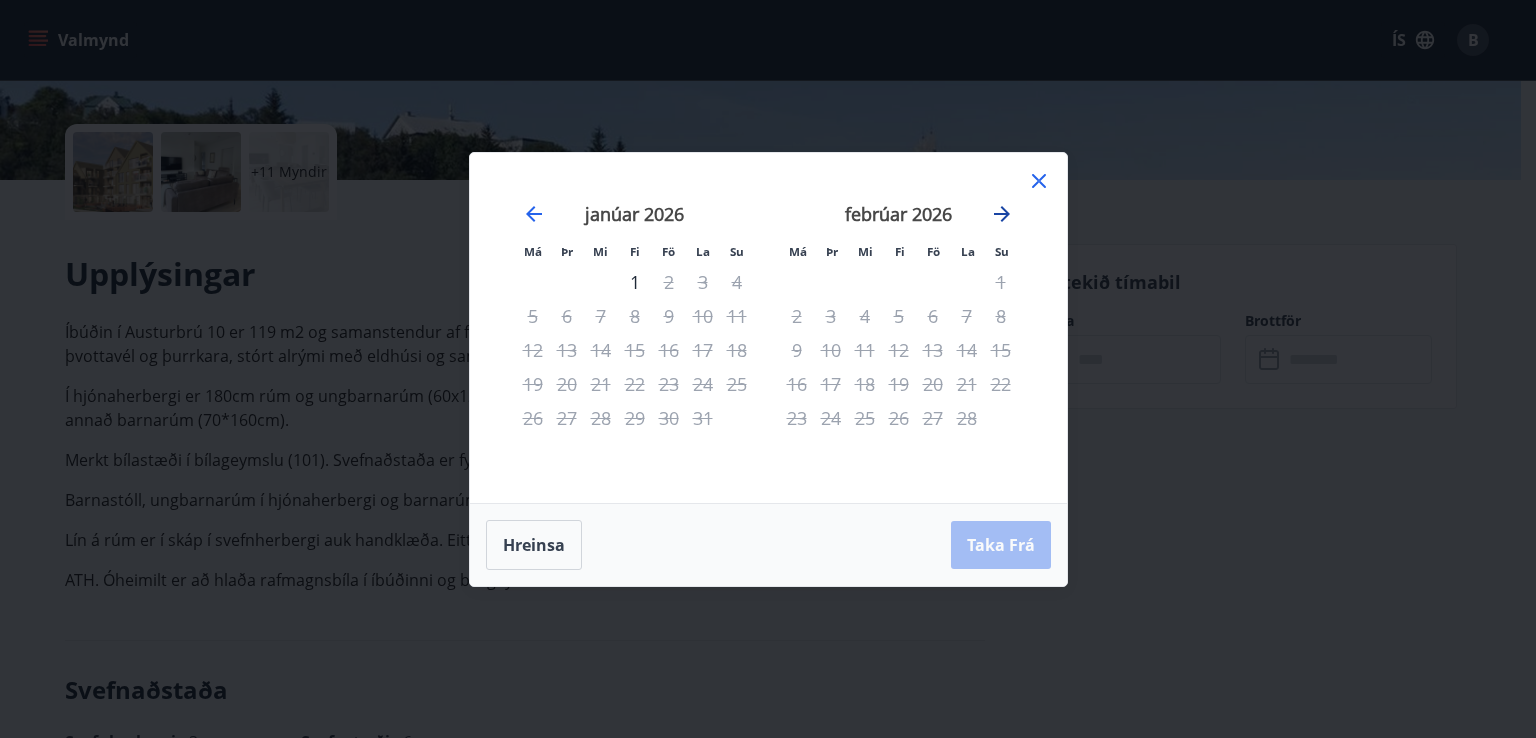 click 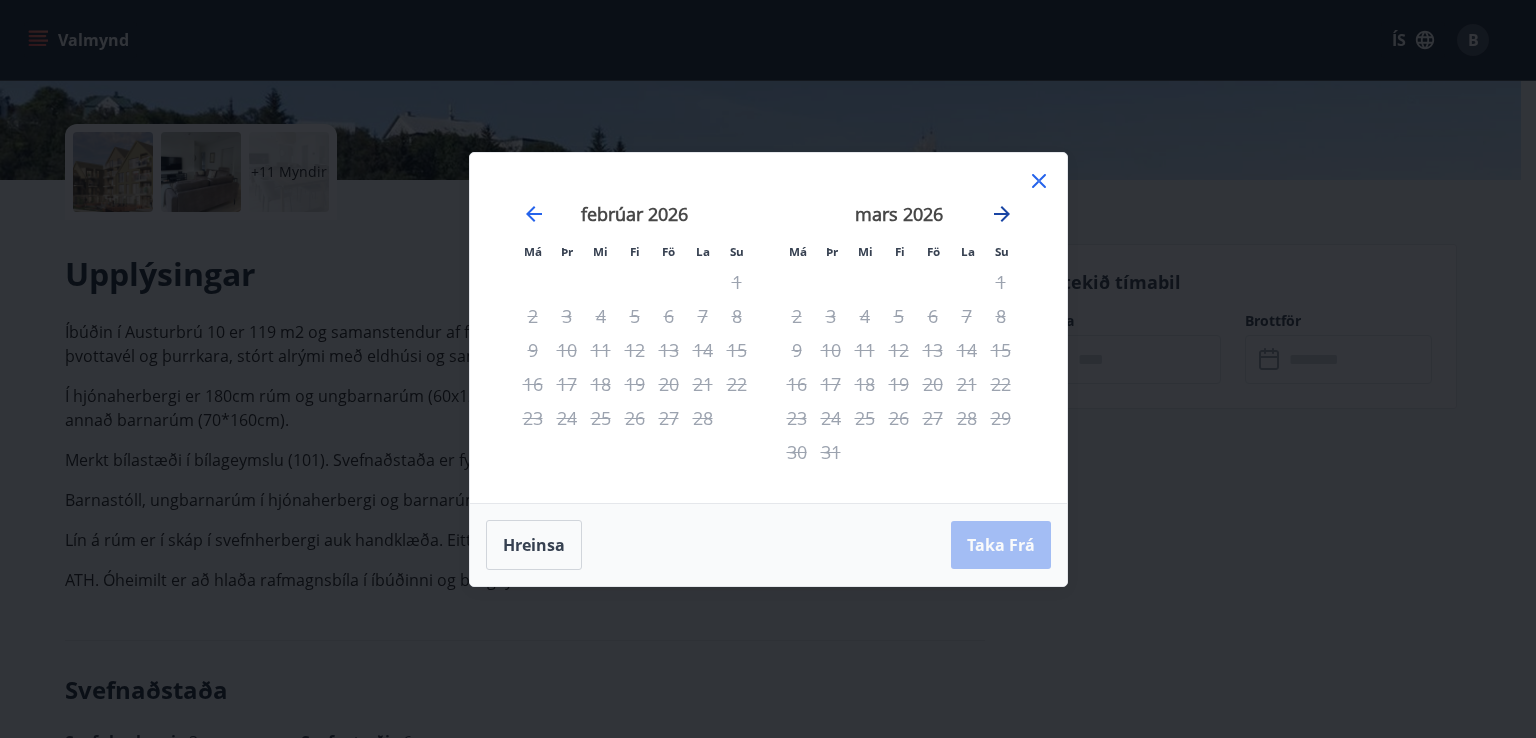 click 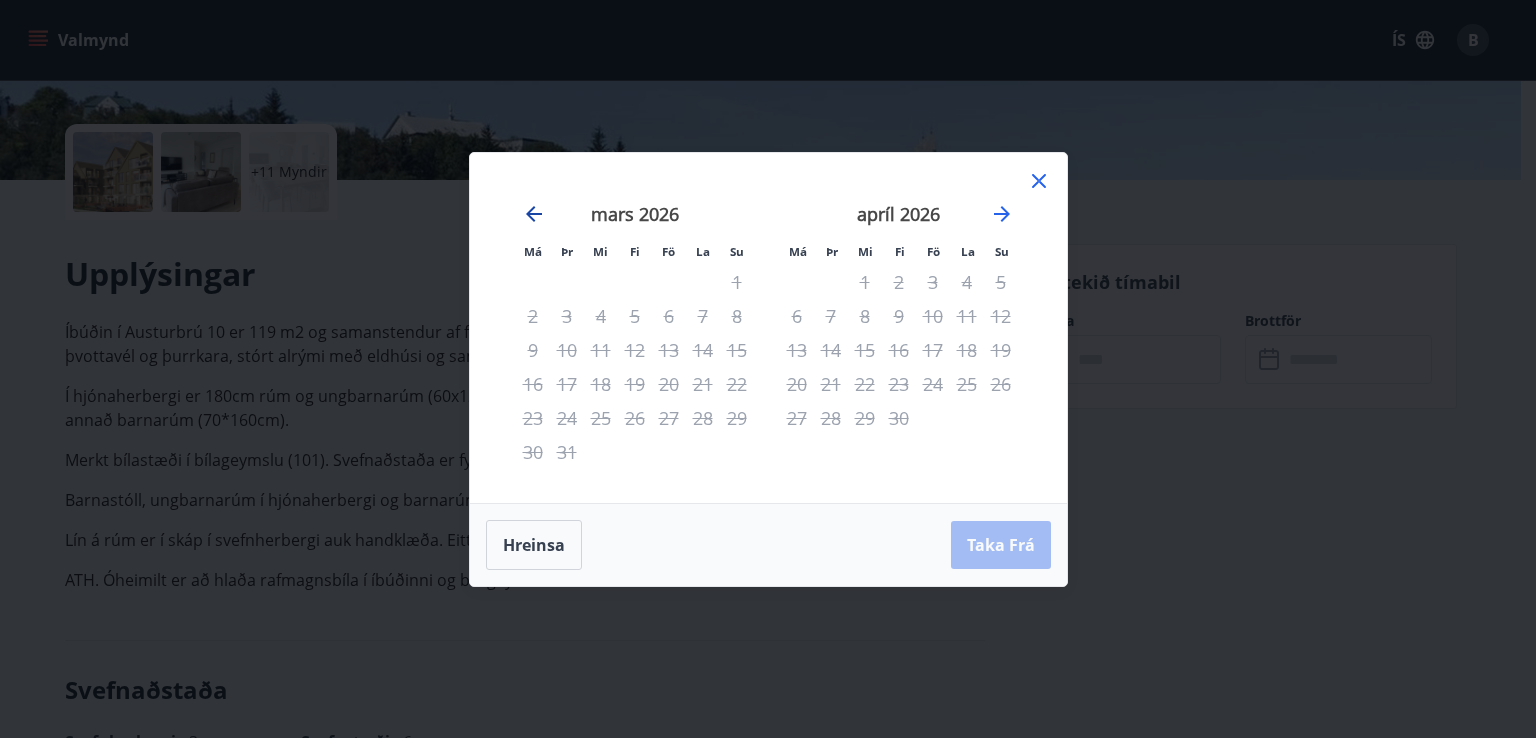 click 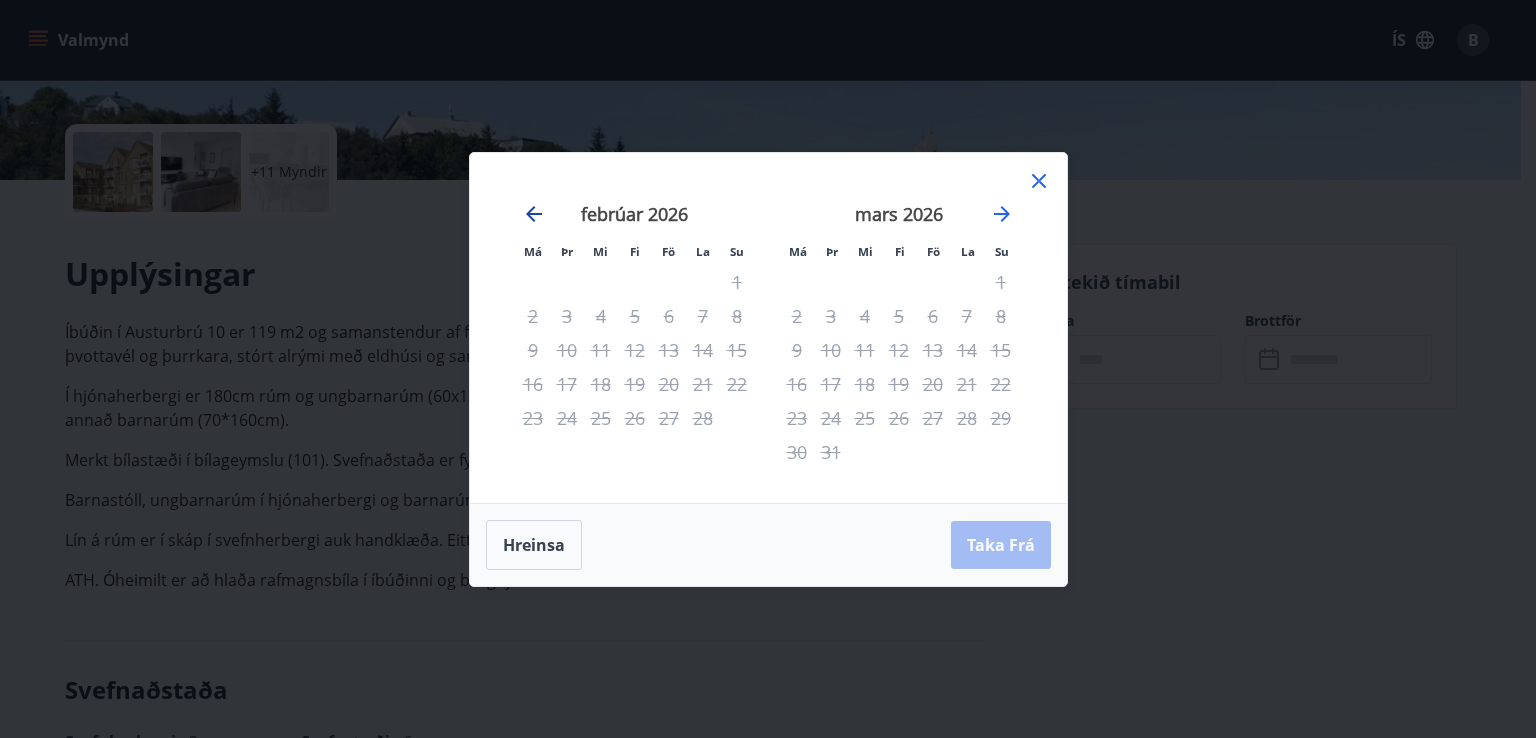 click 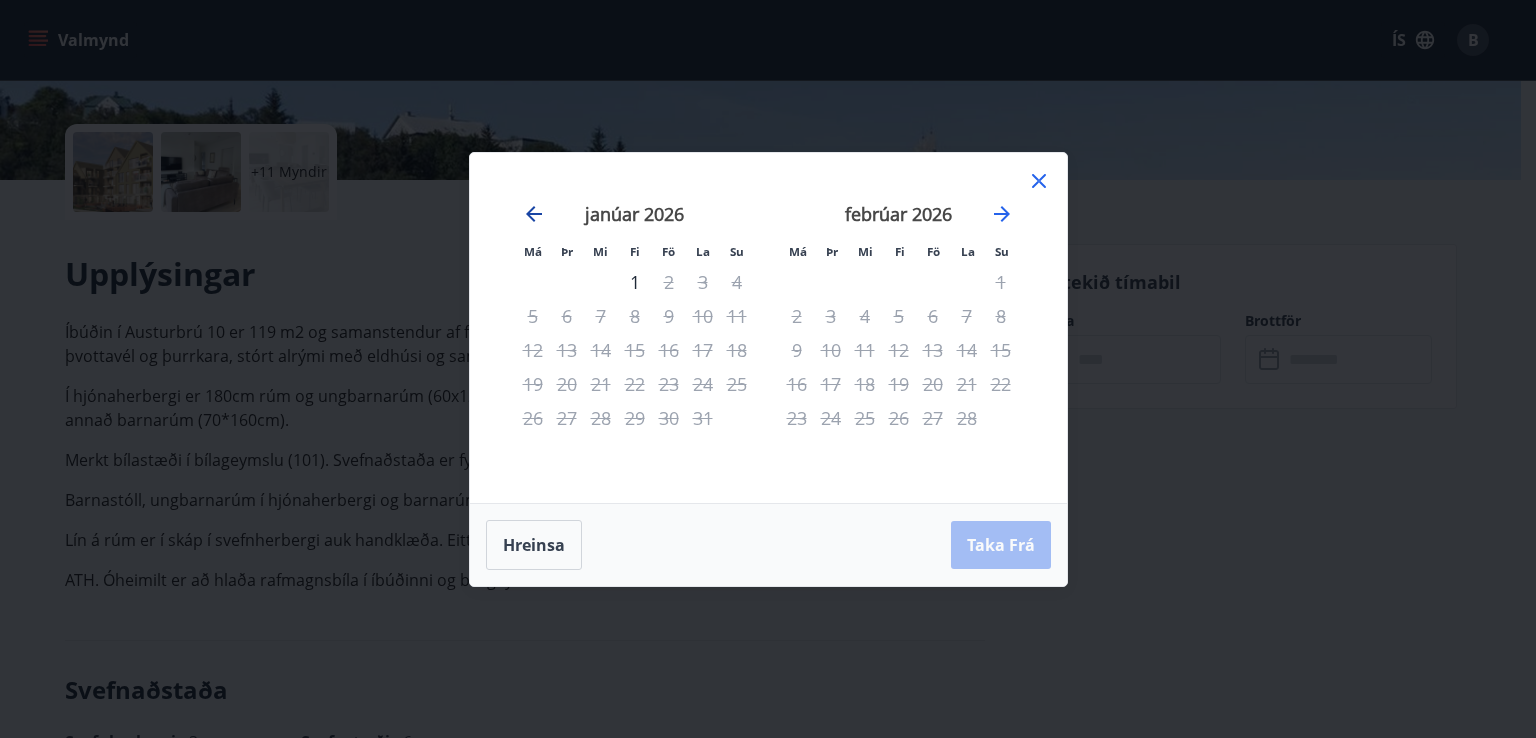 click 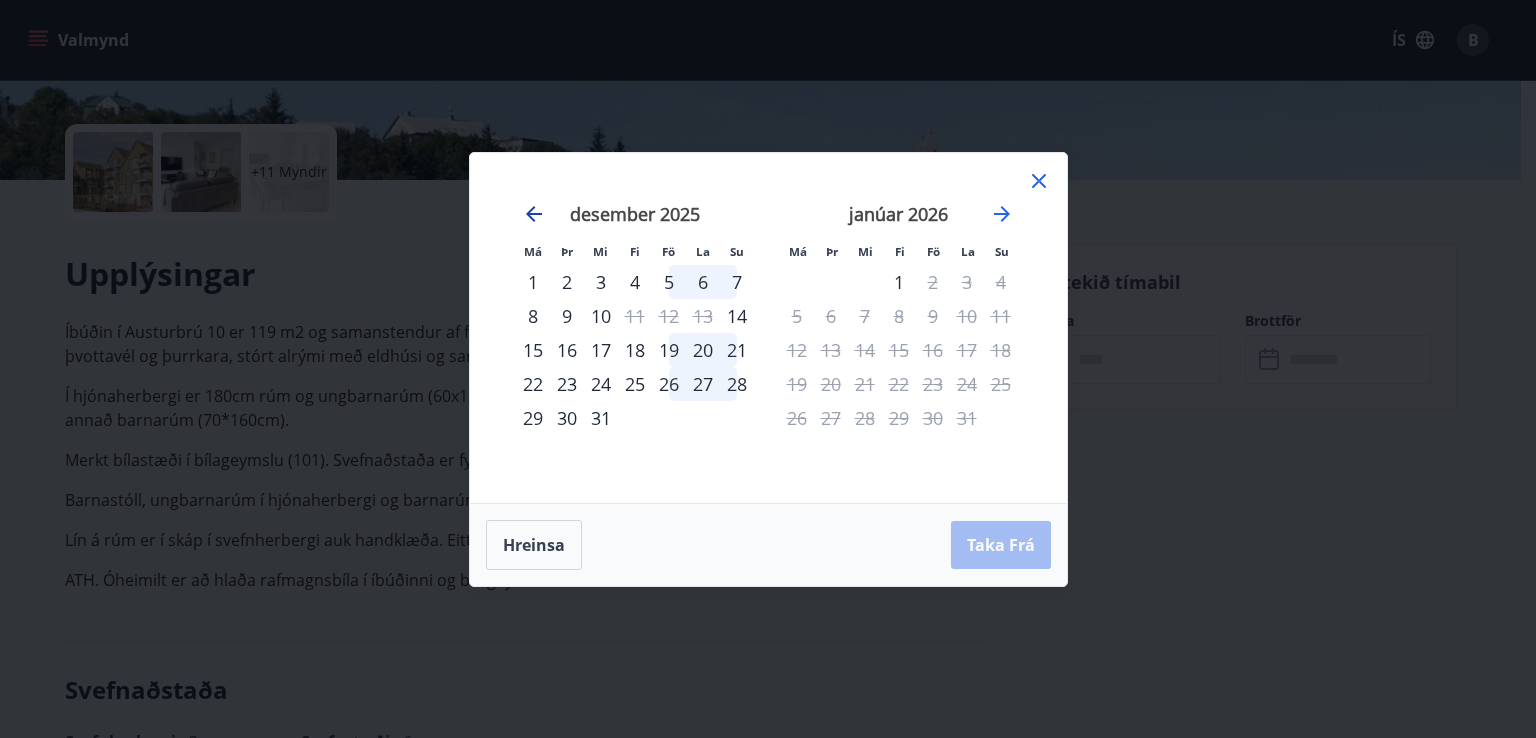 click 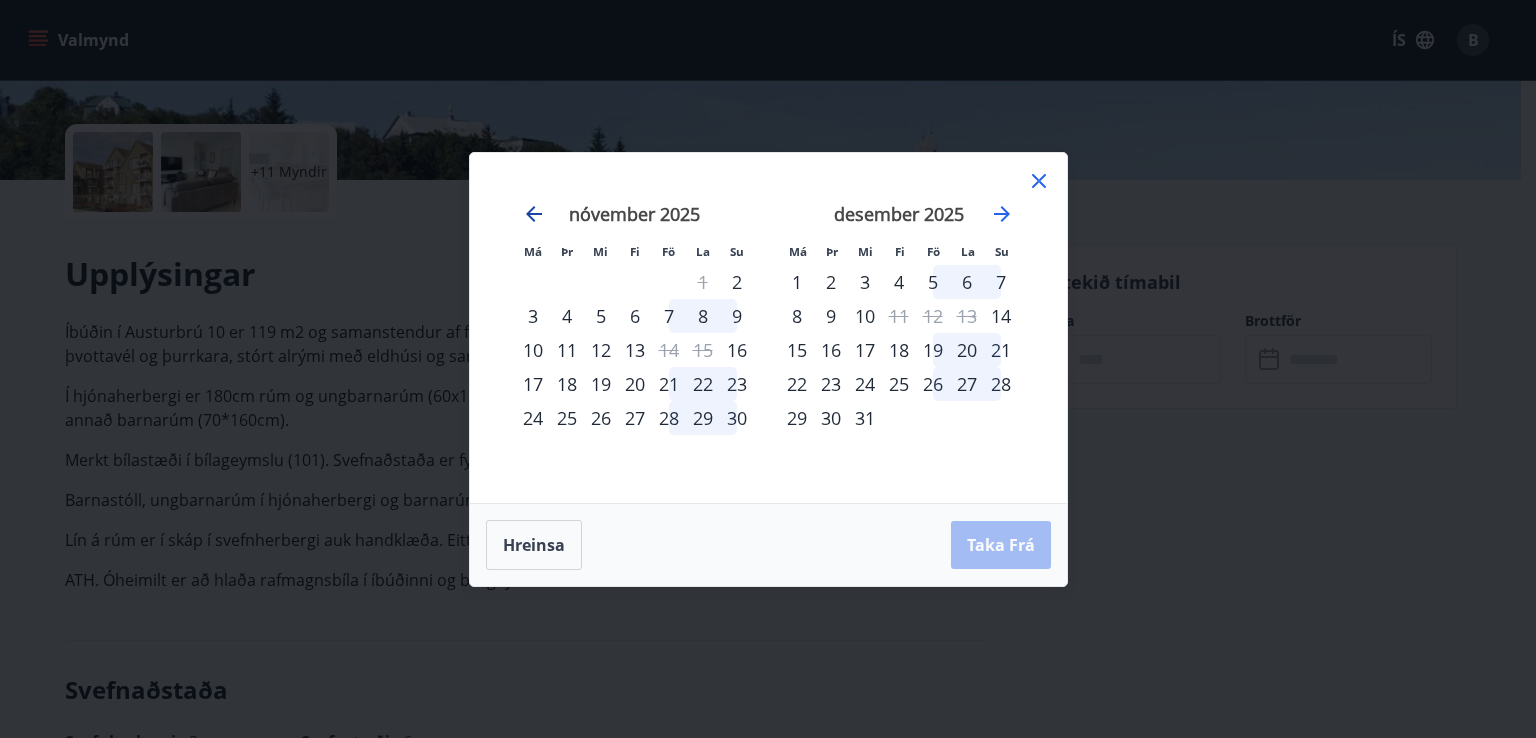 click 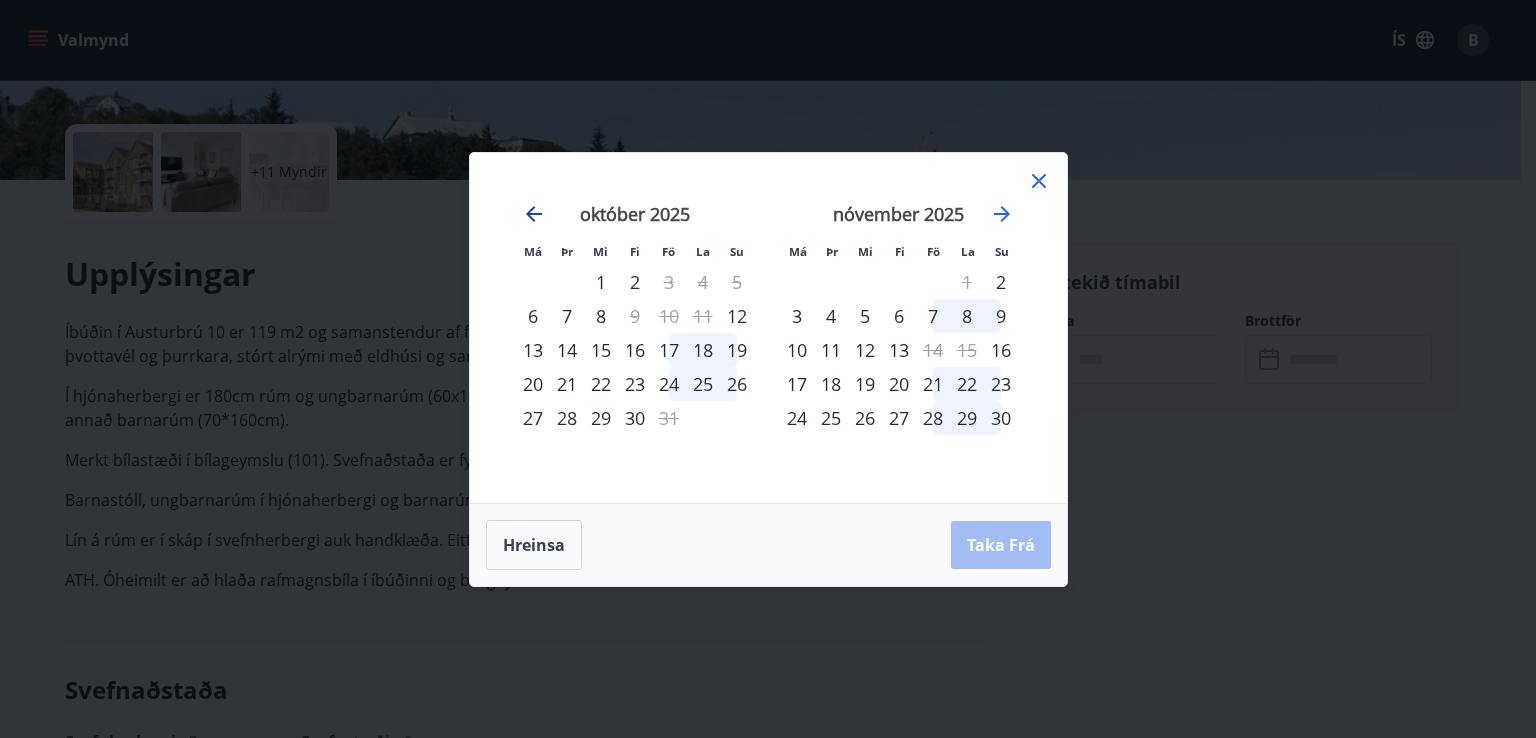 click 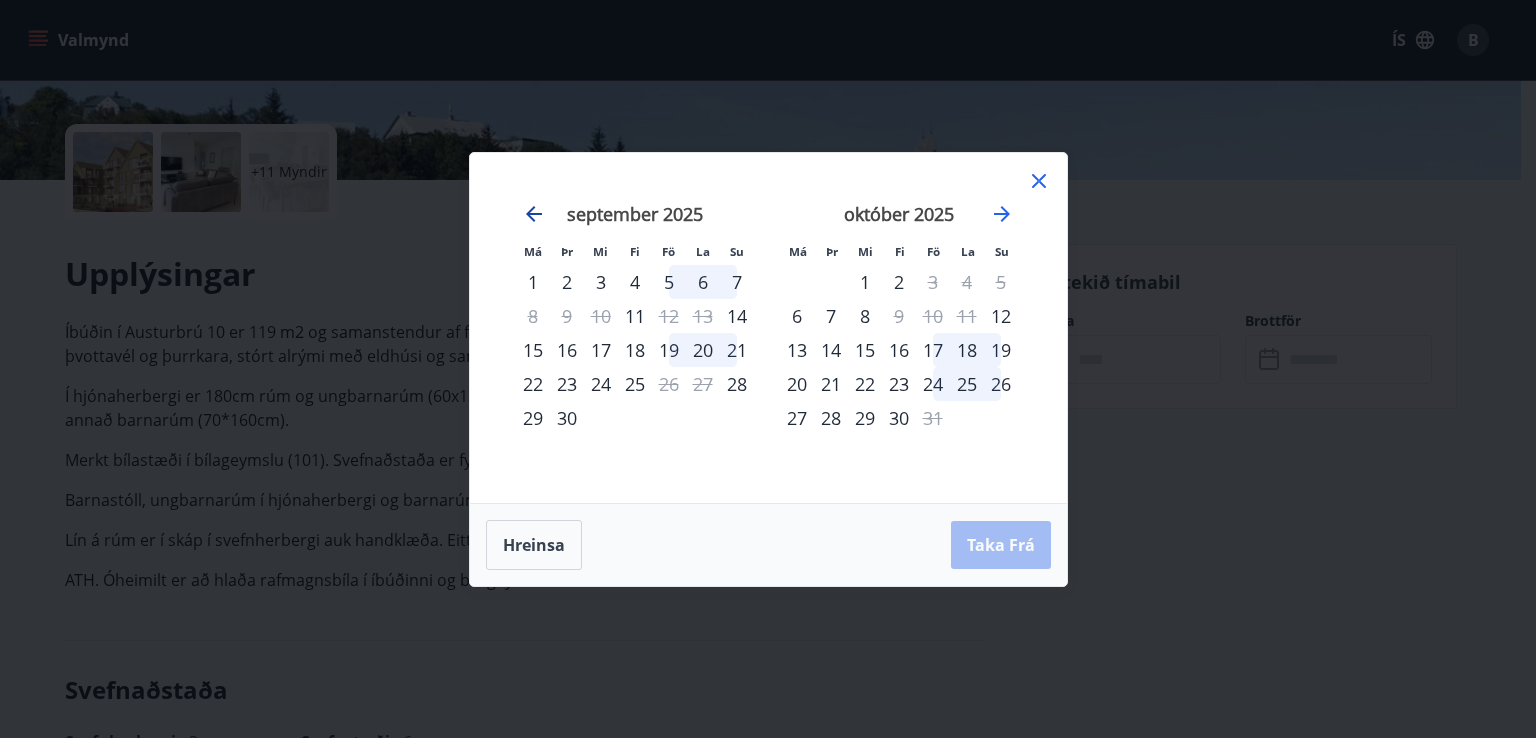 click 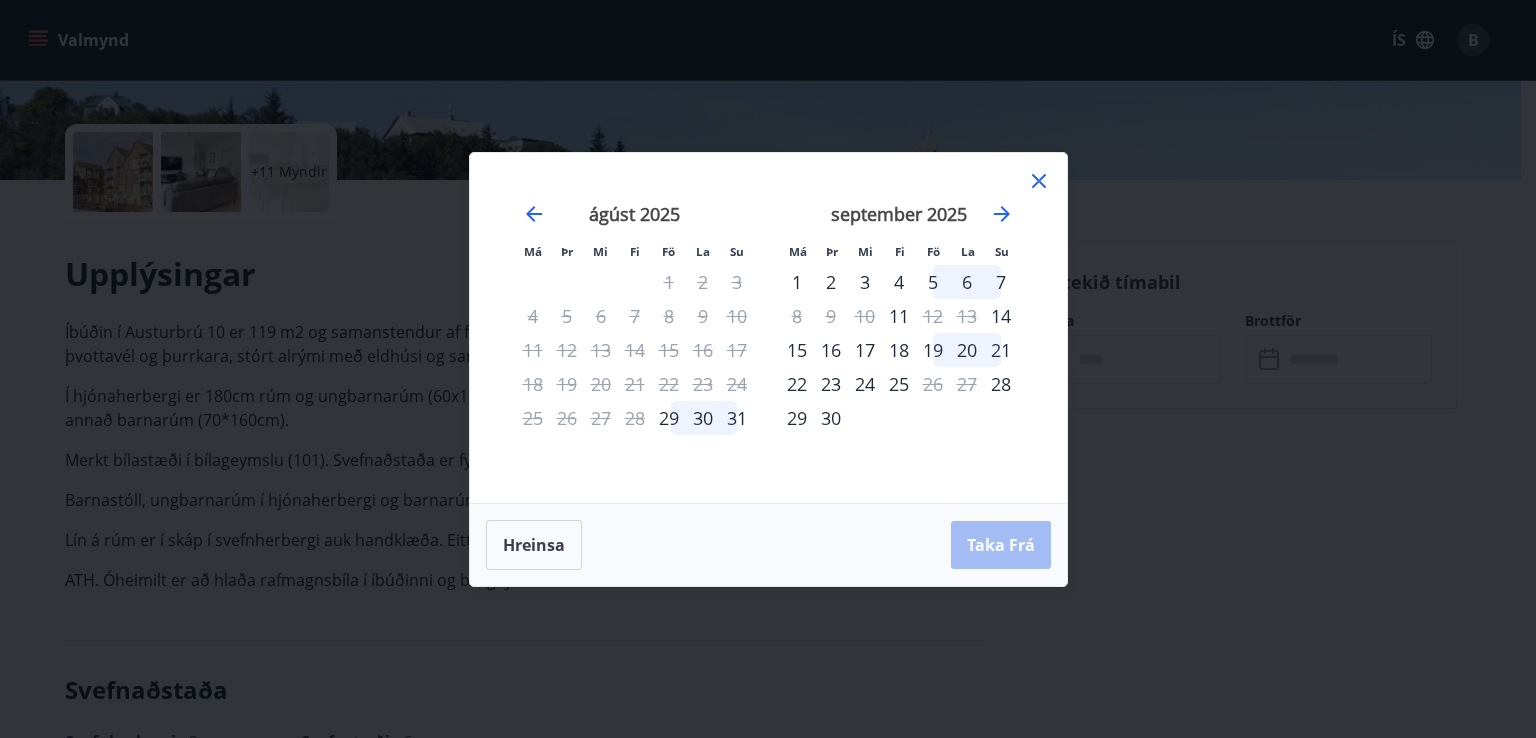 click 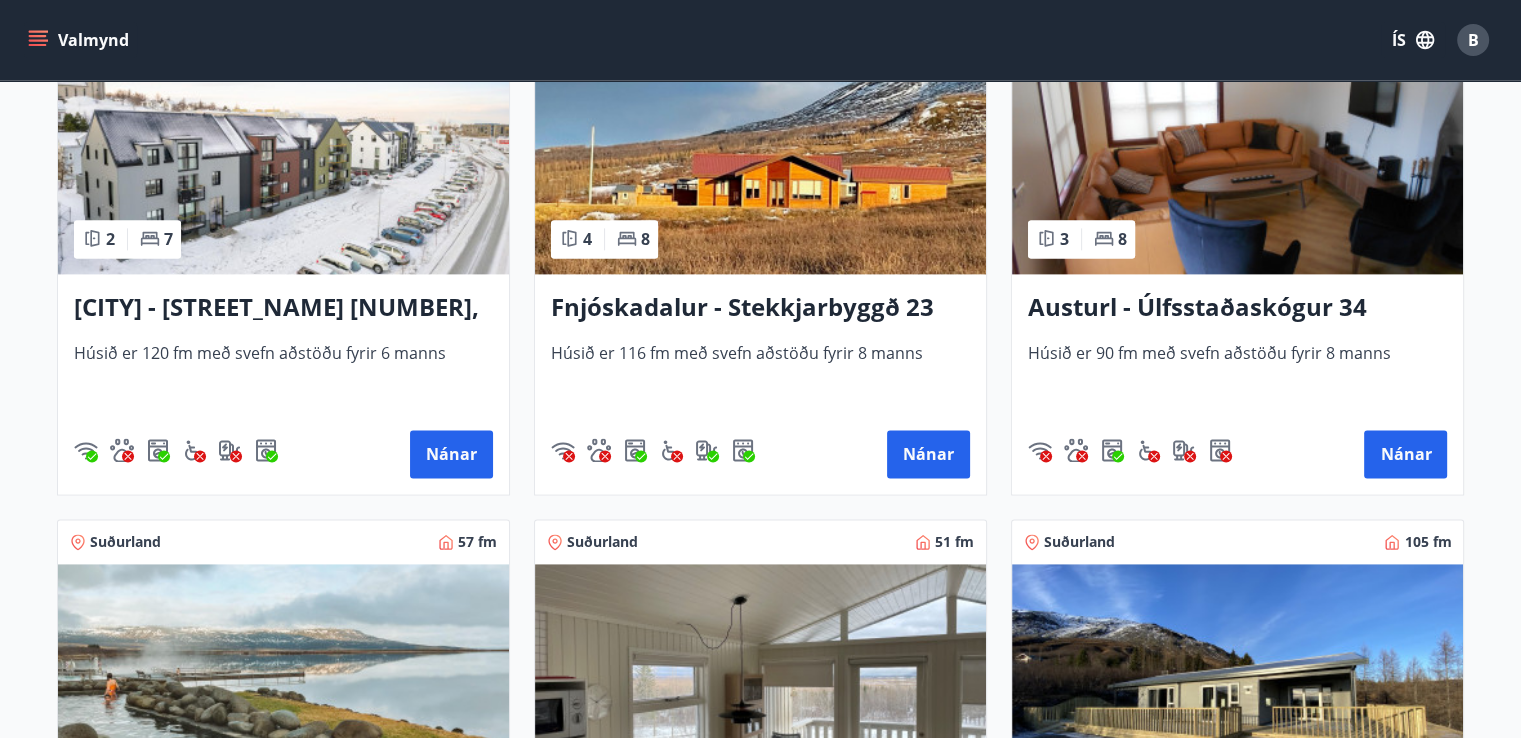 scroll, scrollTop: 2651, scrollLeft: 0, axis: vertical 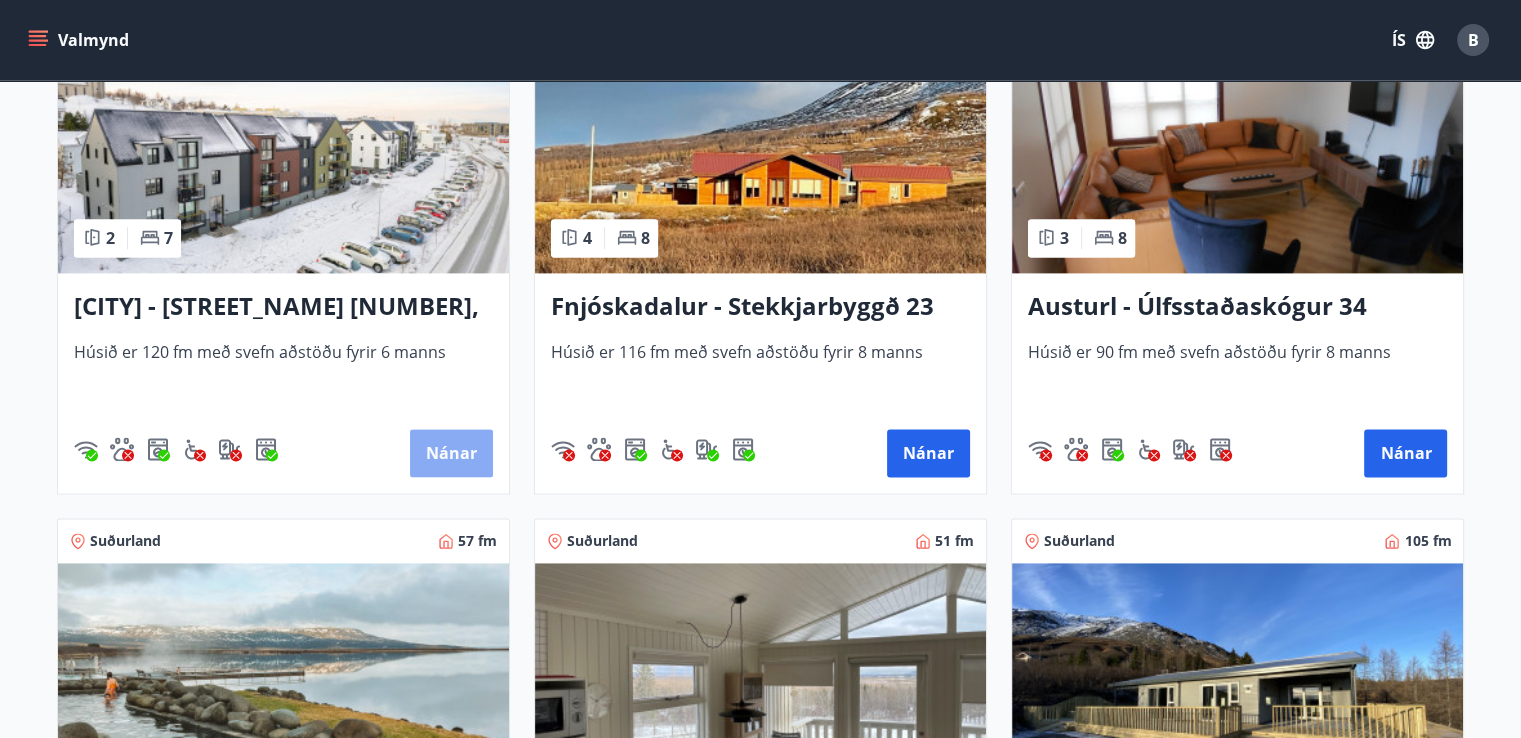 click on "Nánar" at bounding box center (451, 453) 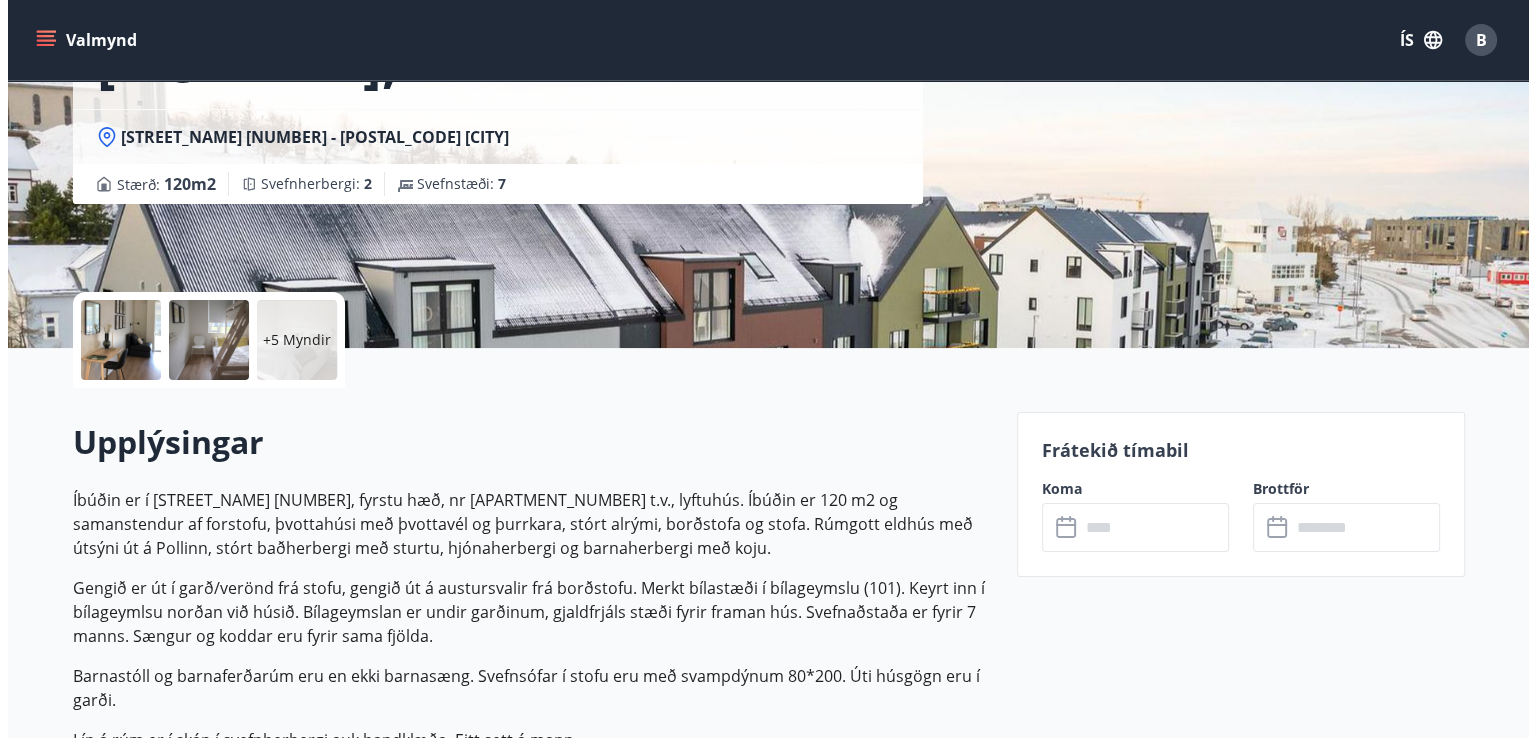 scroll, scrollTop: 286, scrollLeft: 0, axis: vertical 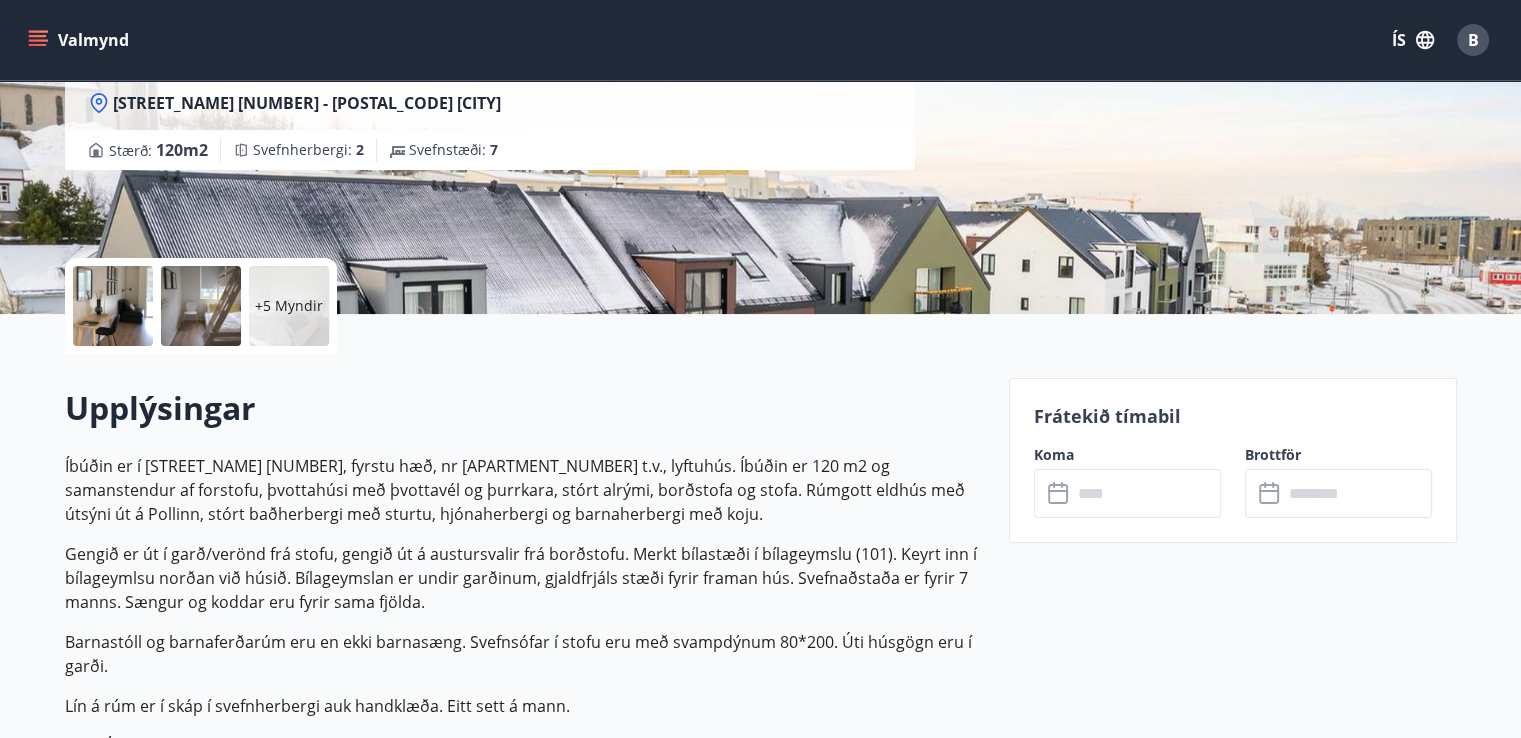 click at bounding box center (113, 306) 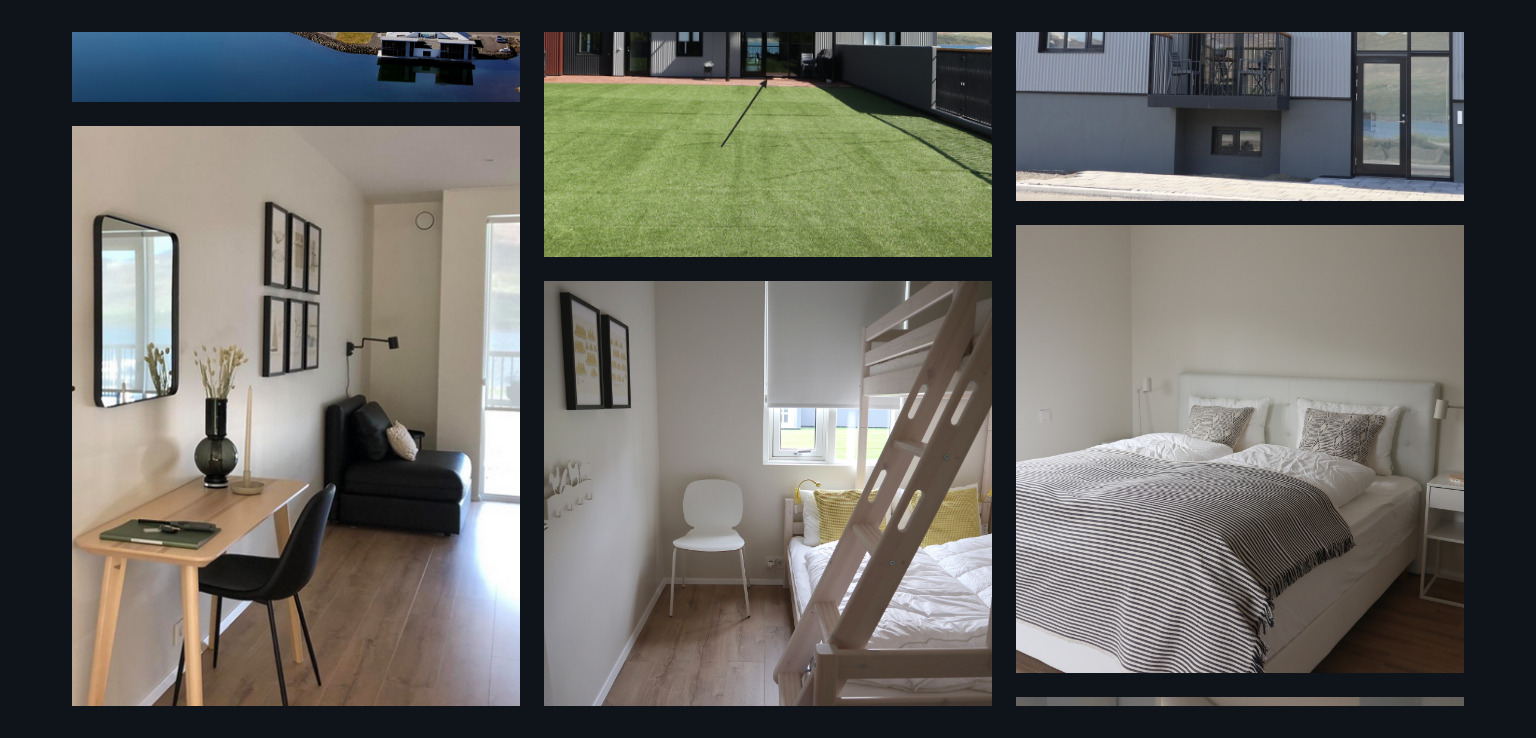 scroll, scrollTop: 0, scrollLeft: 0, axis: both 